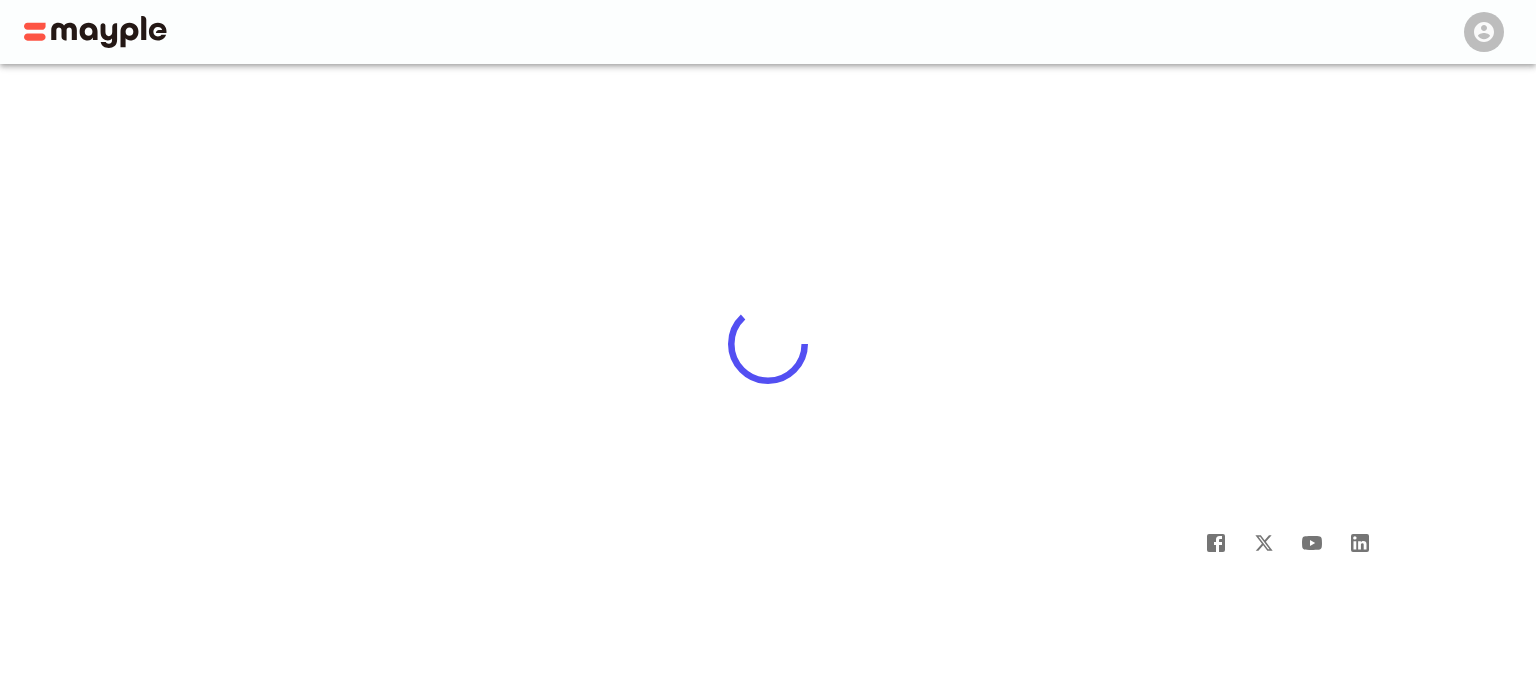 scroll, scrollTop: 0, scrollLeft: 0, axis: both 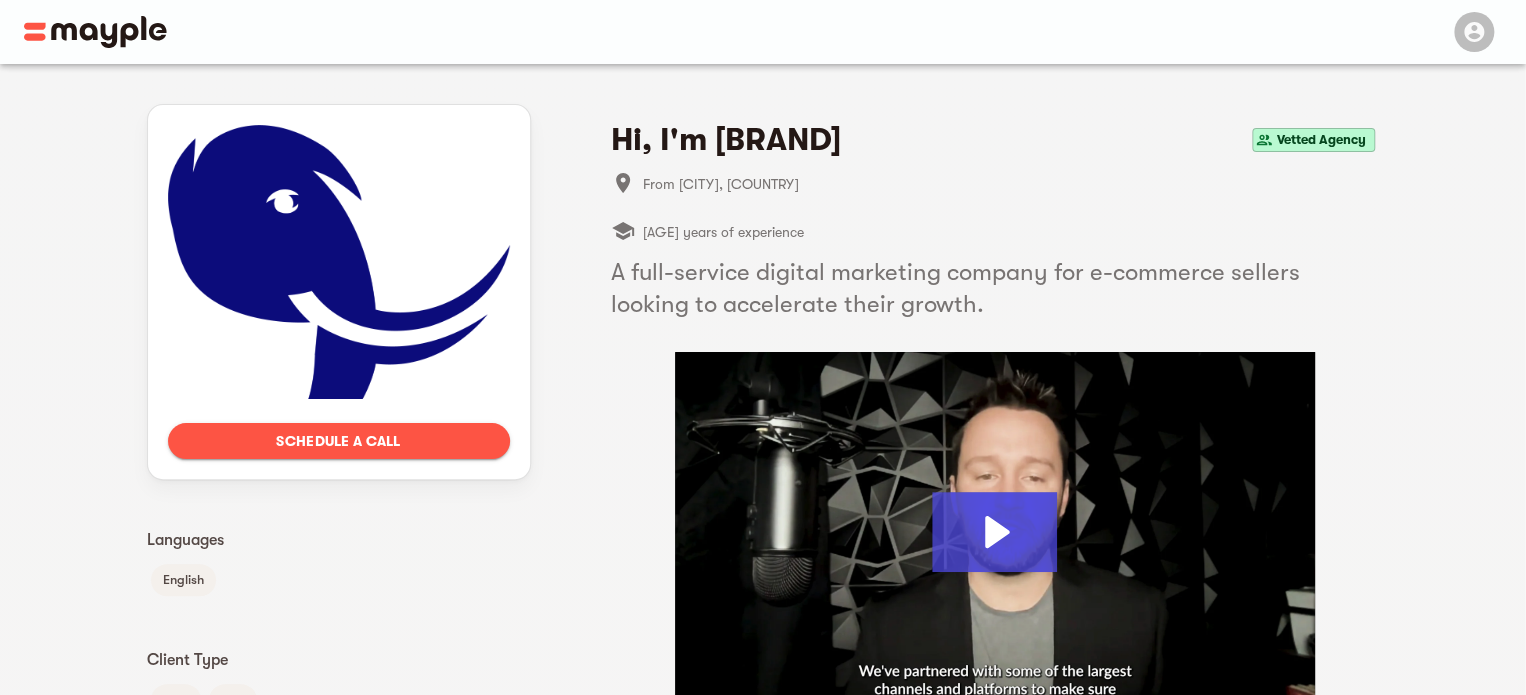 click on "Schedule a call" at bounding box center [339, 441] 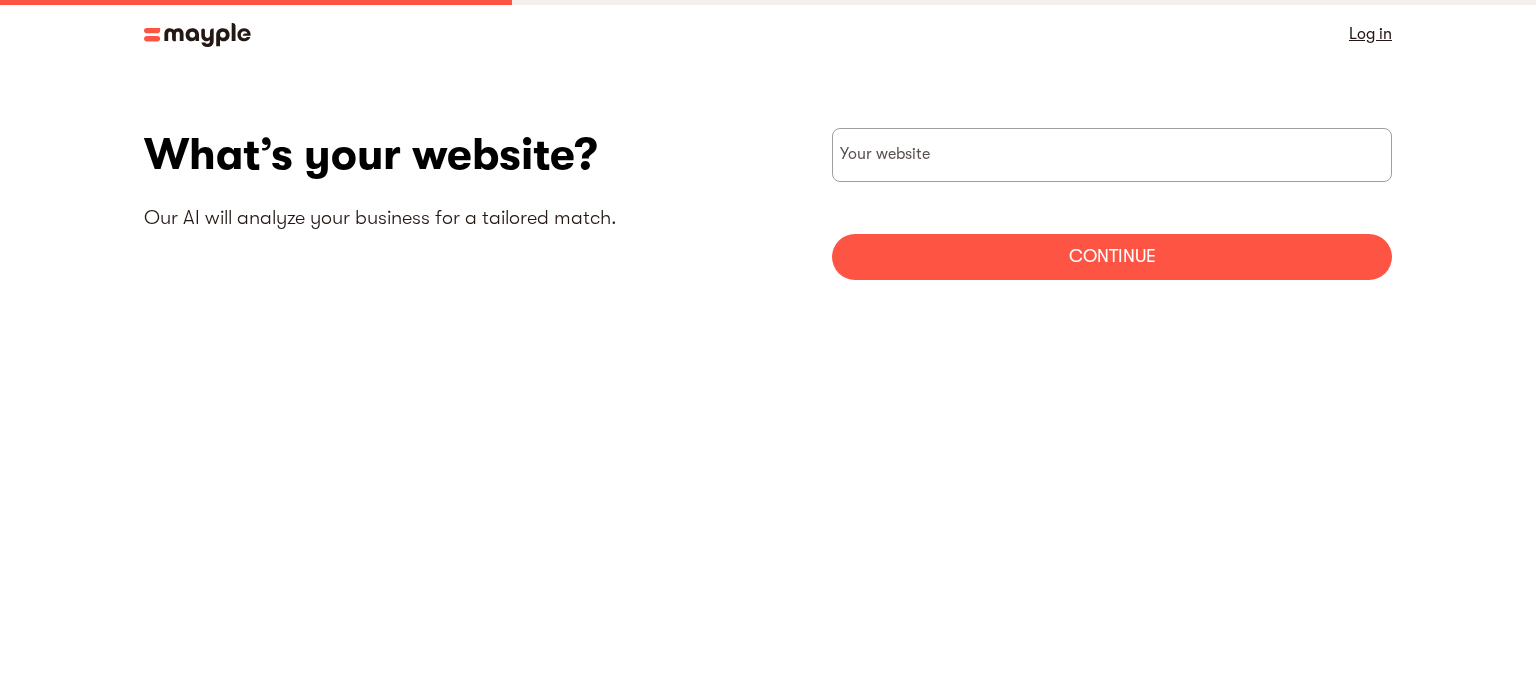 scroll, scrollTop: 0, scrollLeft: 0, axis: both 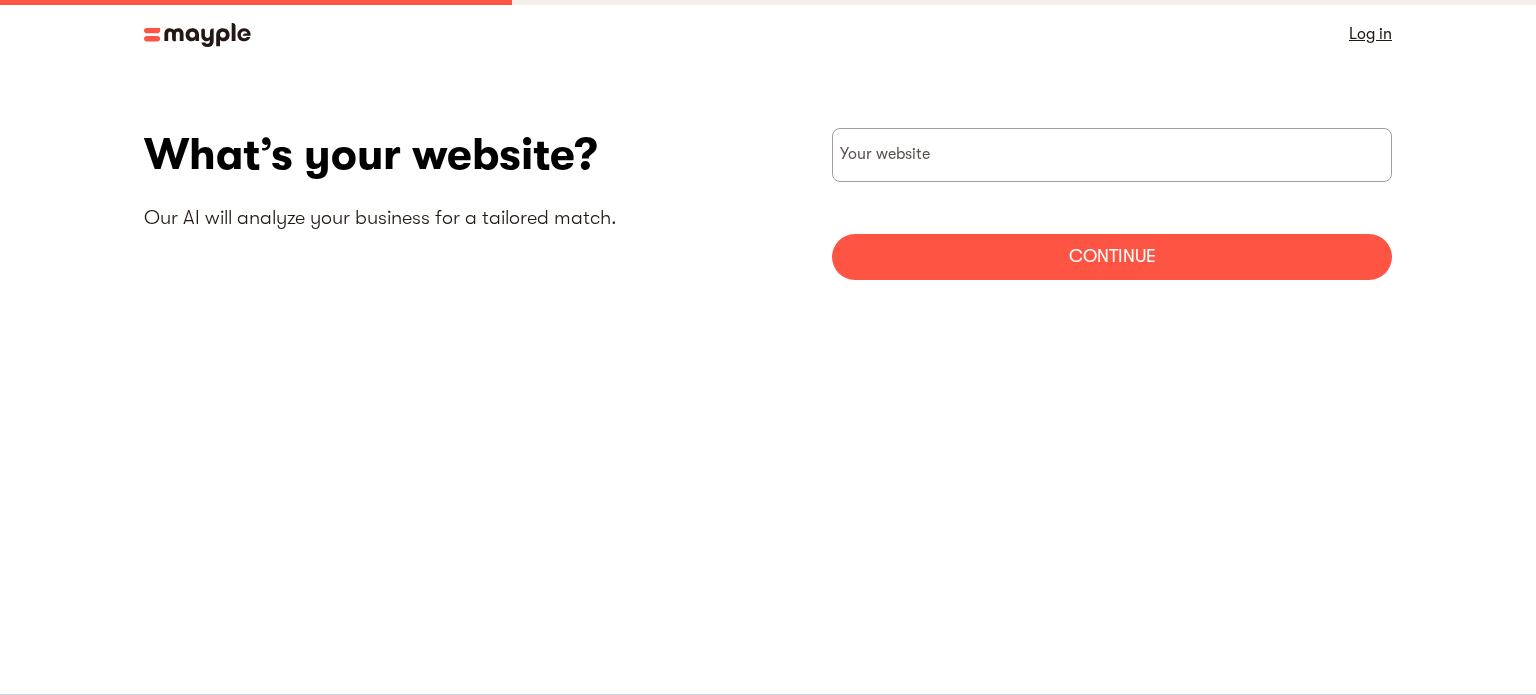 click on "Your website Continue" at bounding box center (1112, 204) 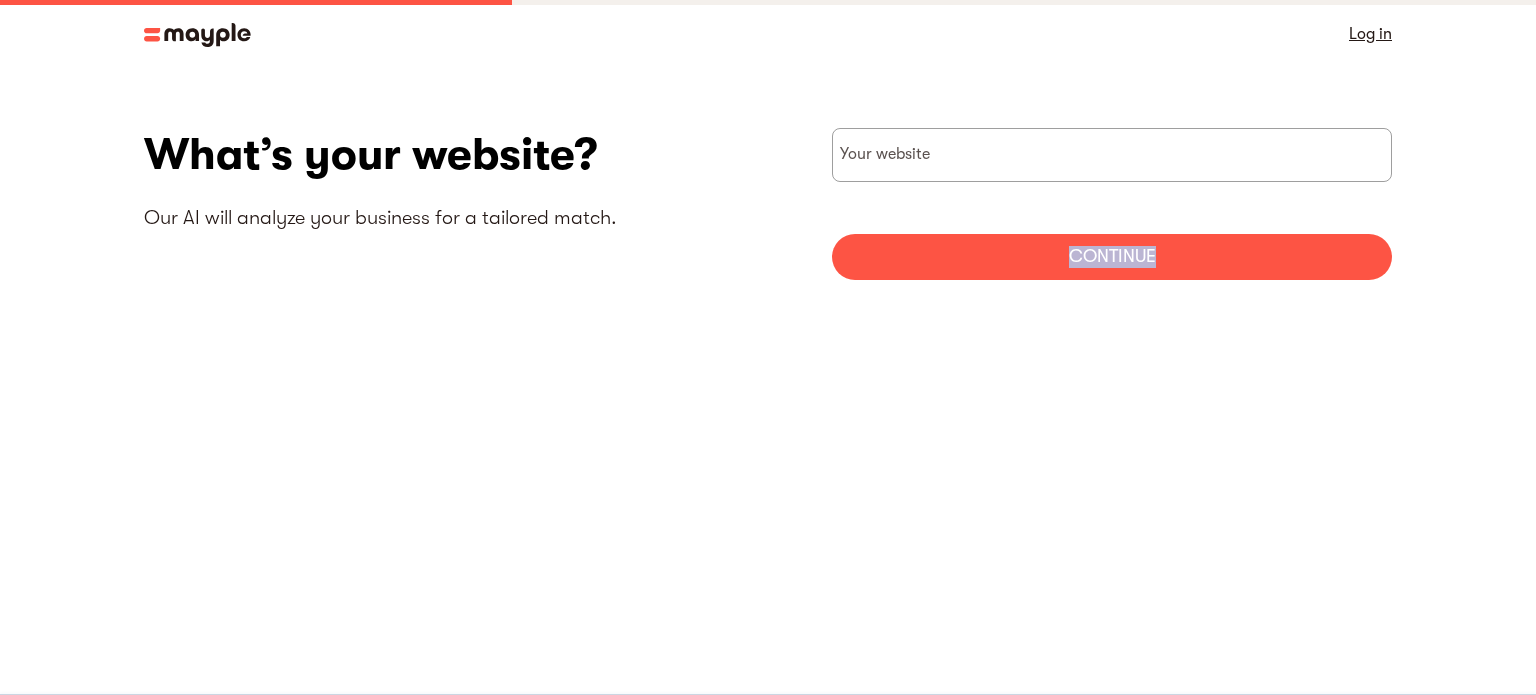 click on "Your website Continue" at bounding box center (1112, 204) 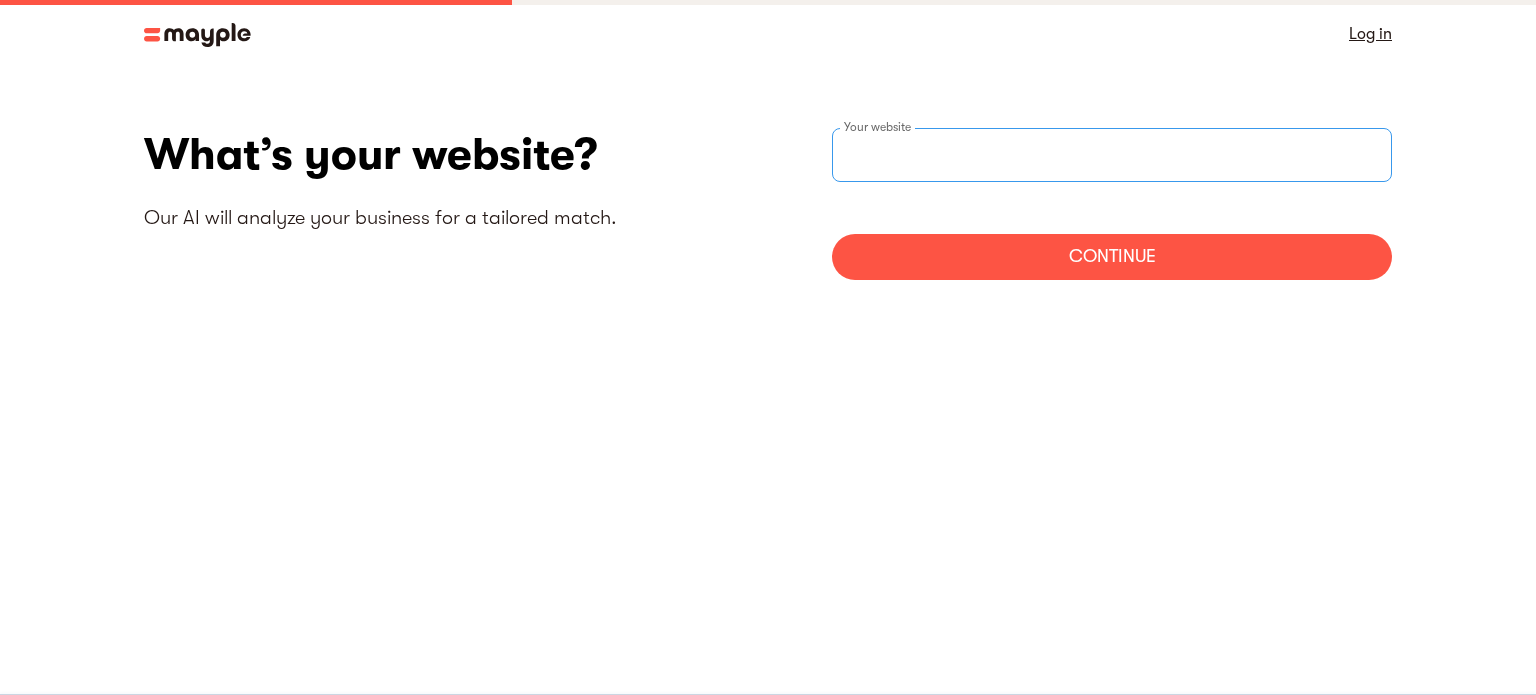 click at bounding box center [1112, 155] 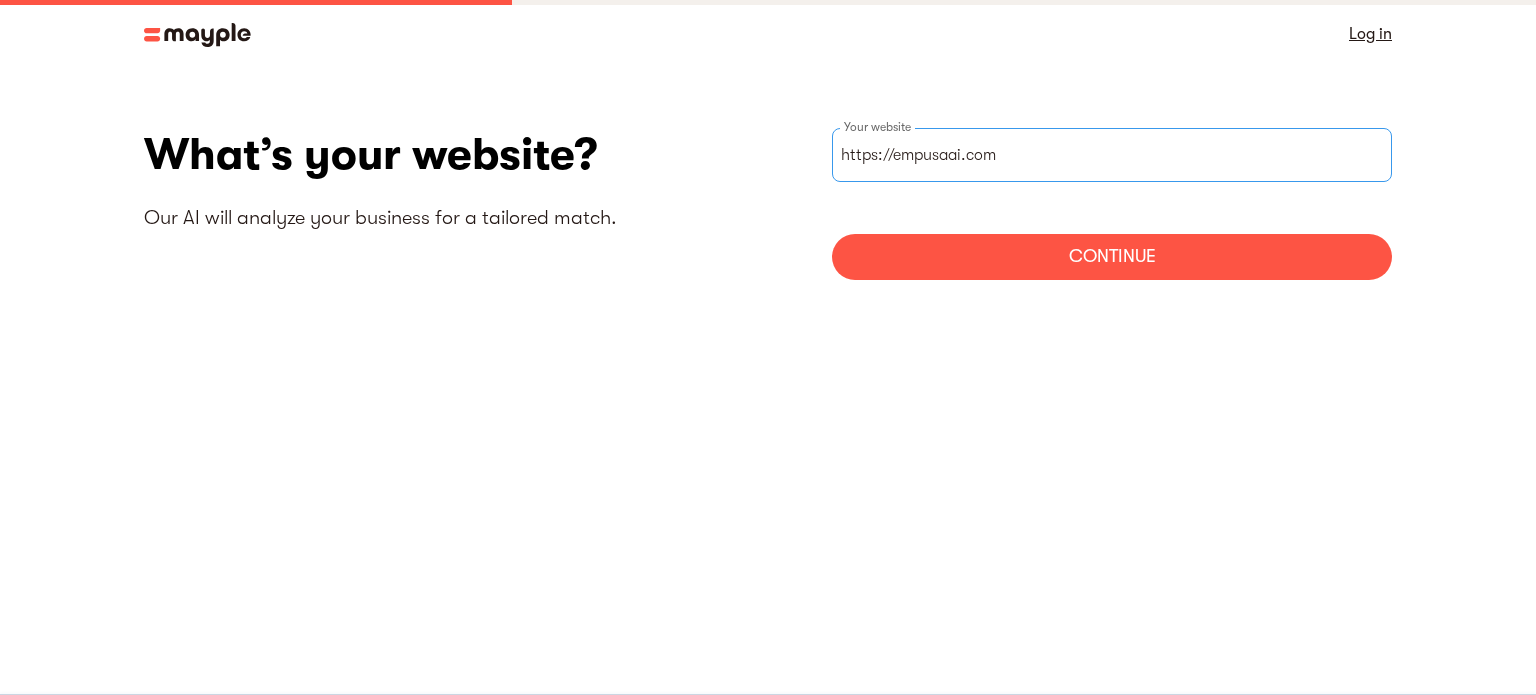 type on "https://empusaai.com" 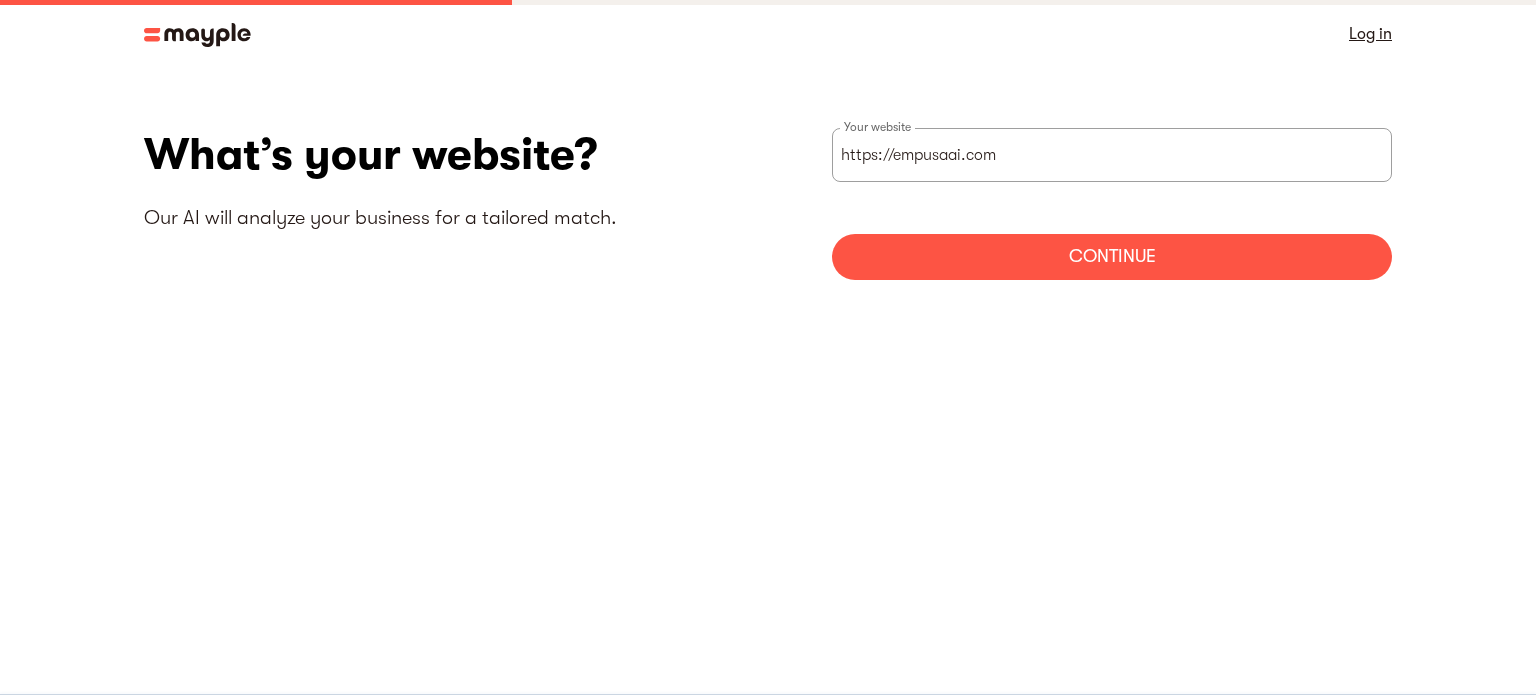 click on "Continue" at bounding box center [1112, 257] 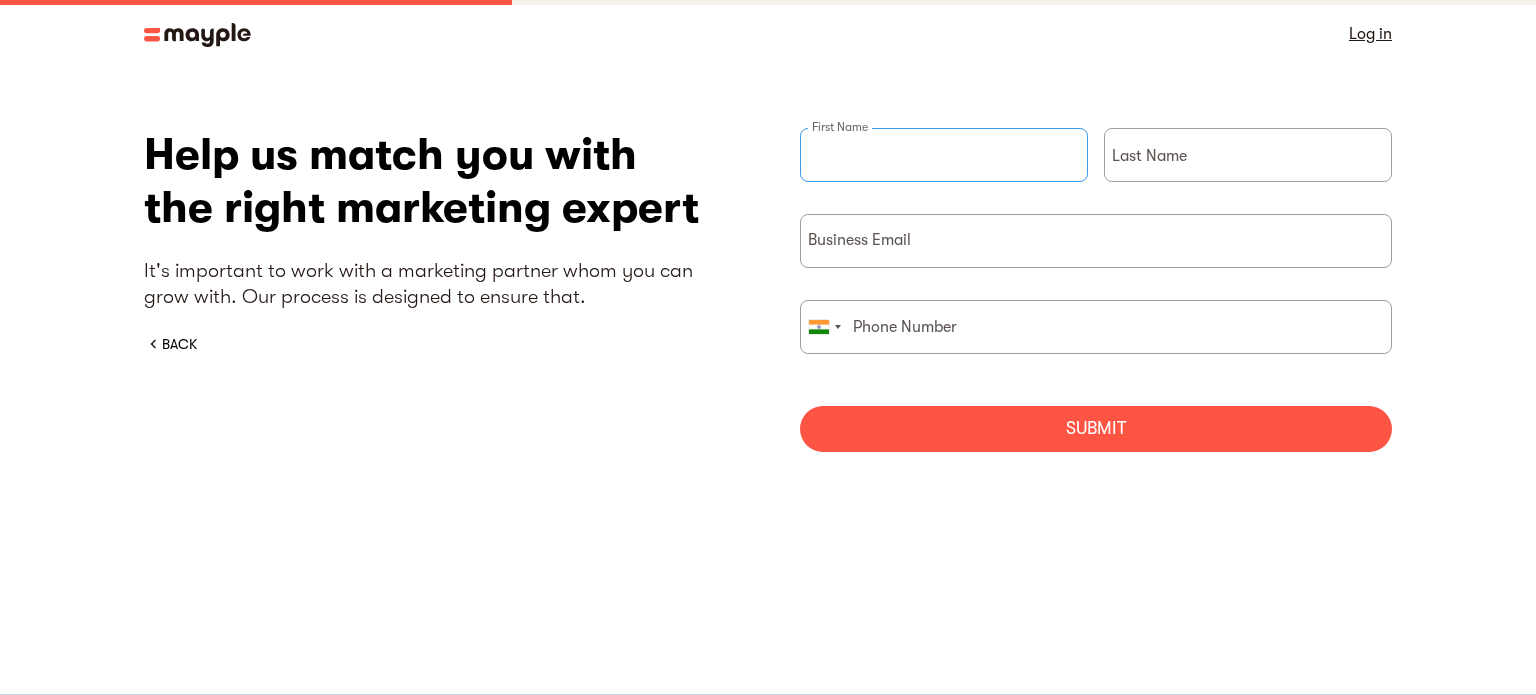click at bounding box center [944, 155] 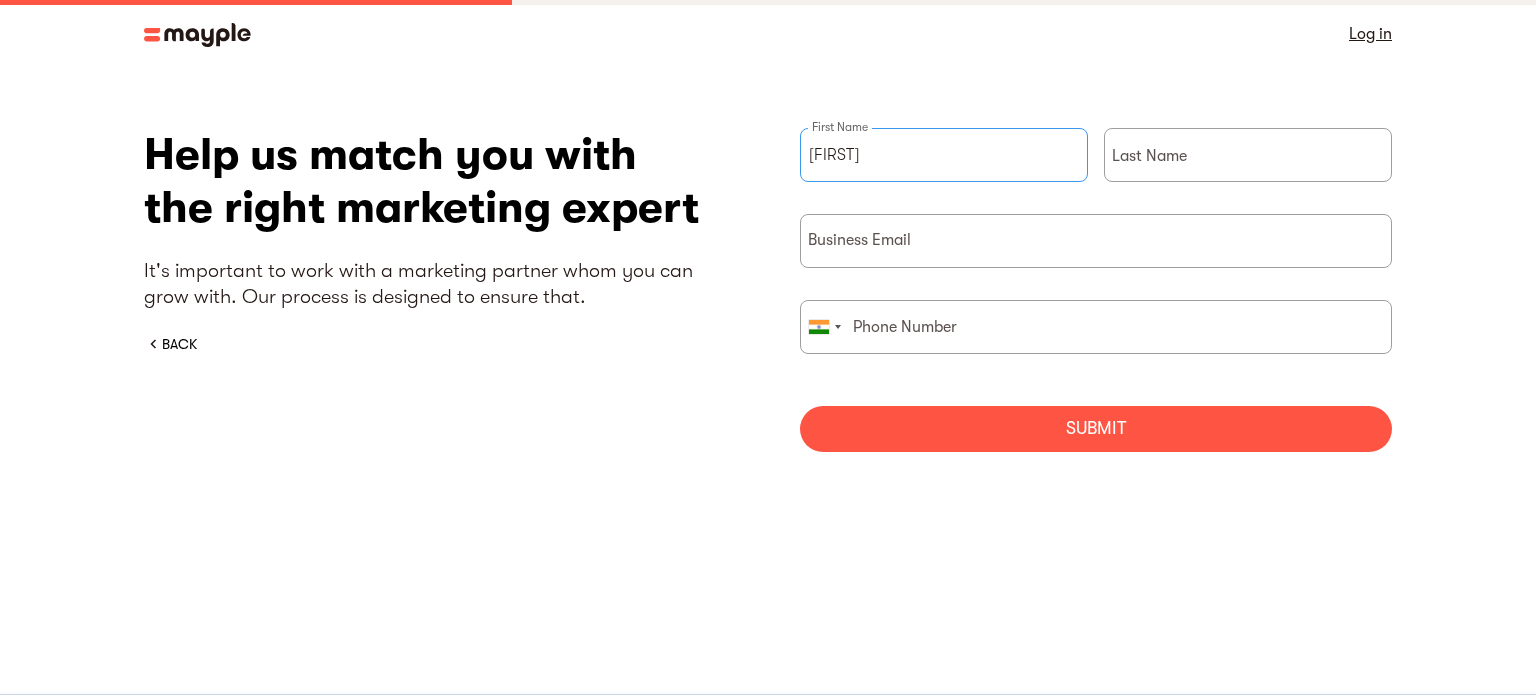 type on "Justin" 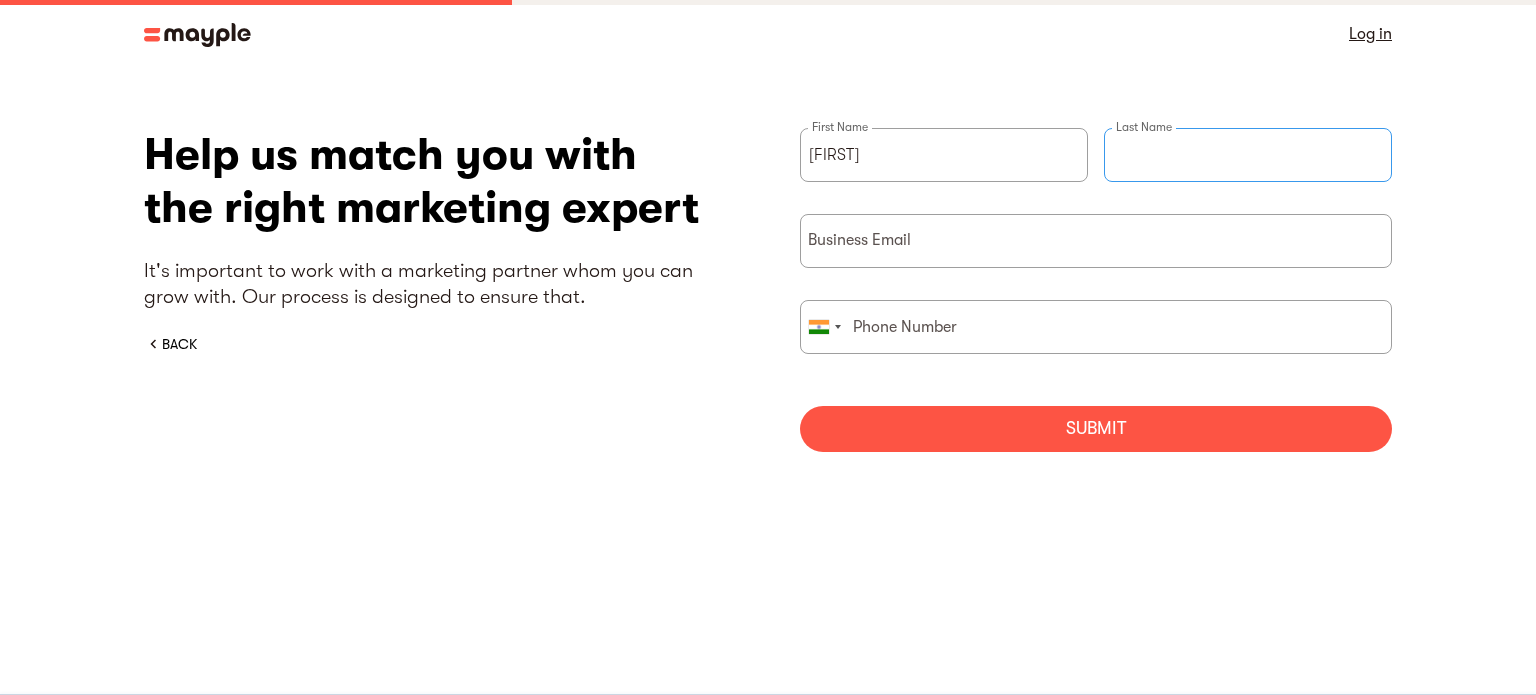 click on "Last Name" at bounding box center [1248, 171] 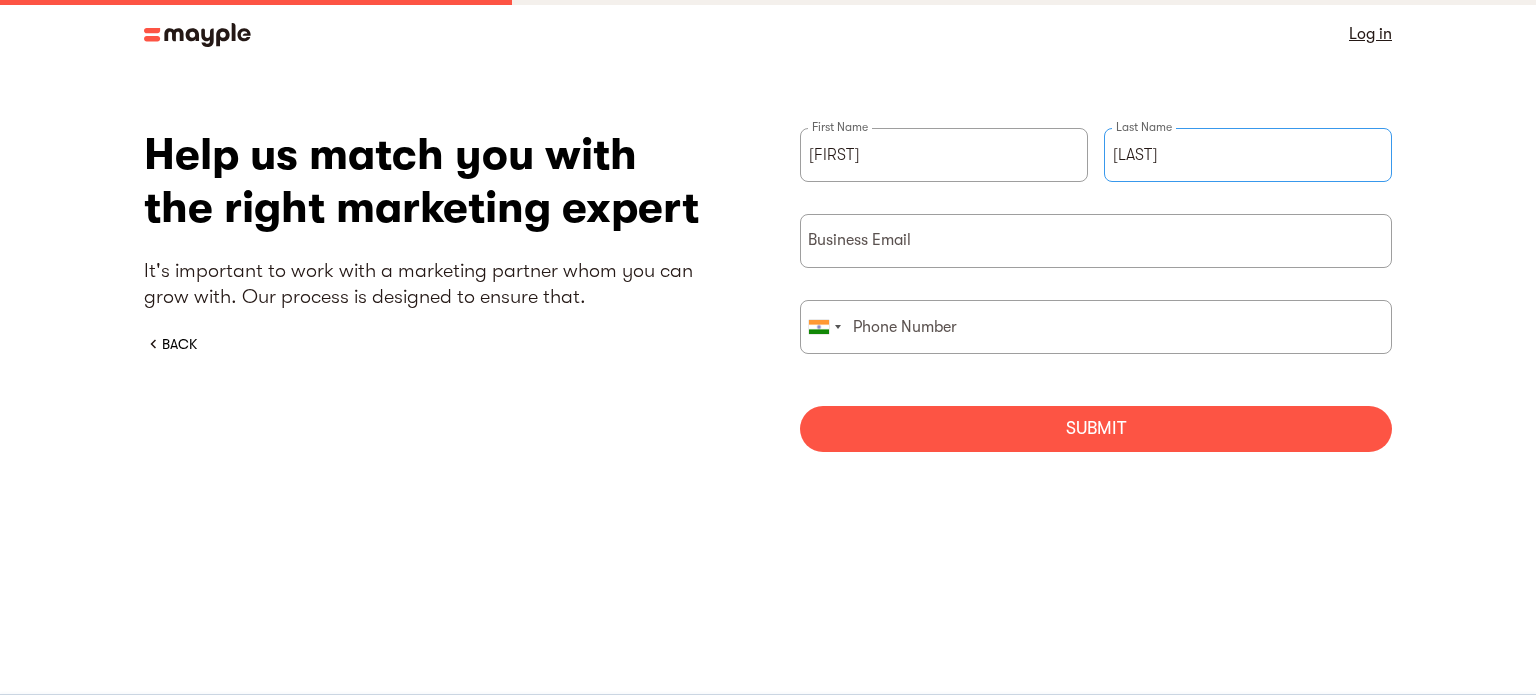 type on "Lord" 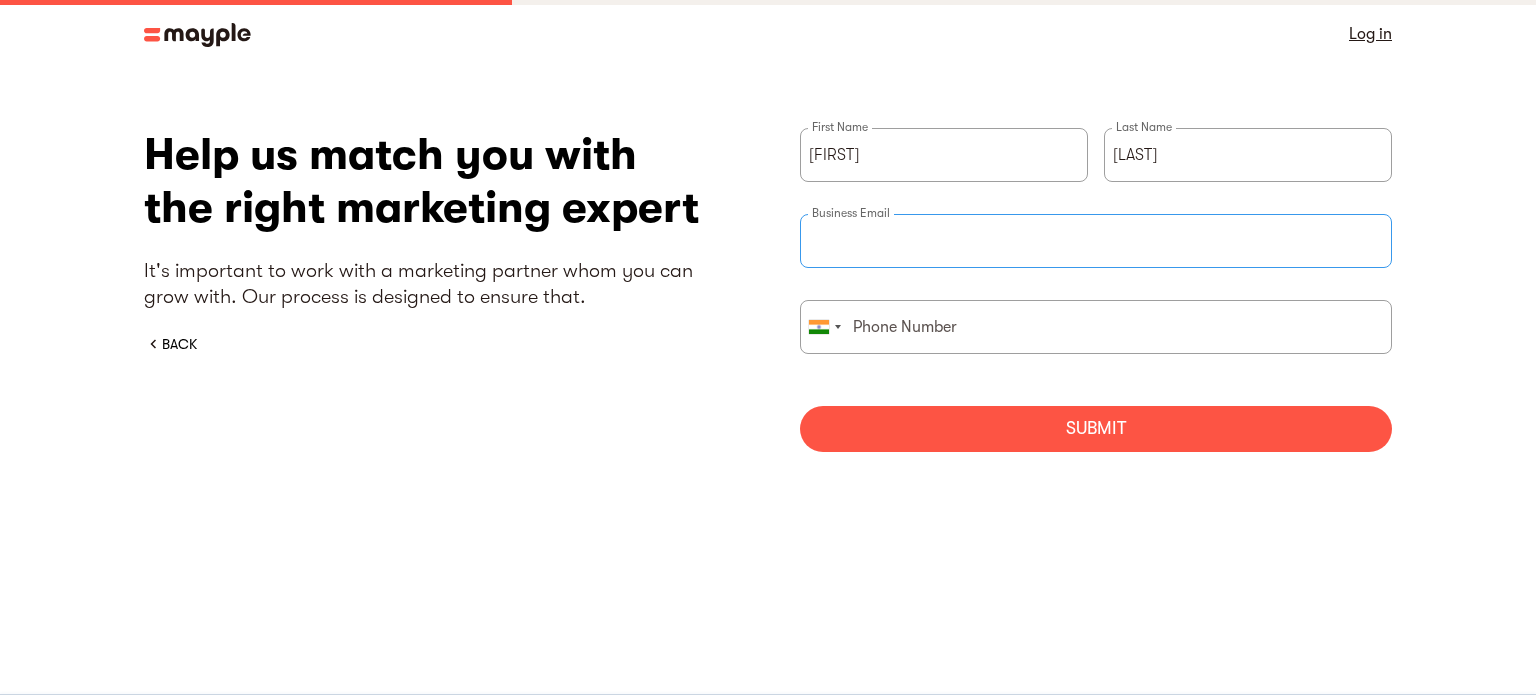 click at bounding box center (1096, 241) 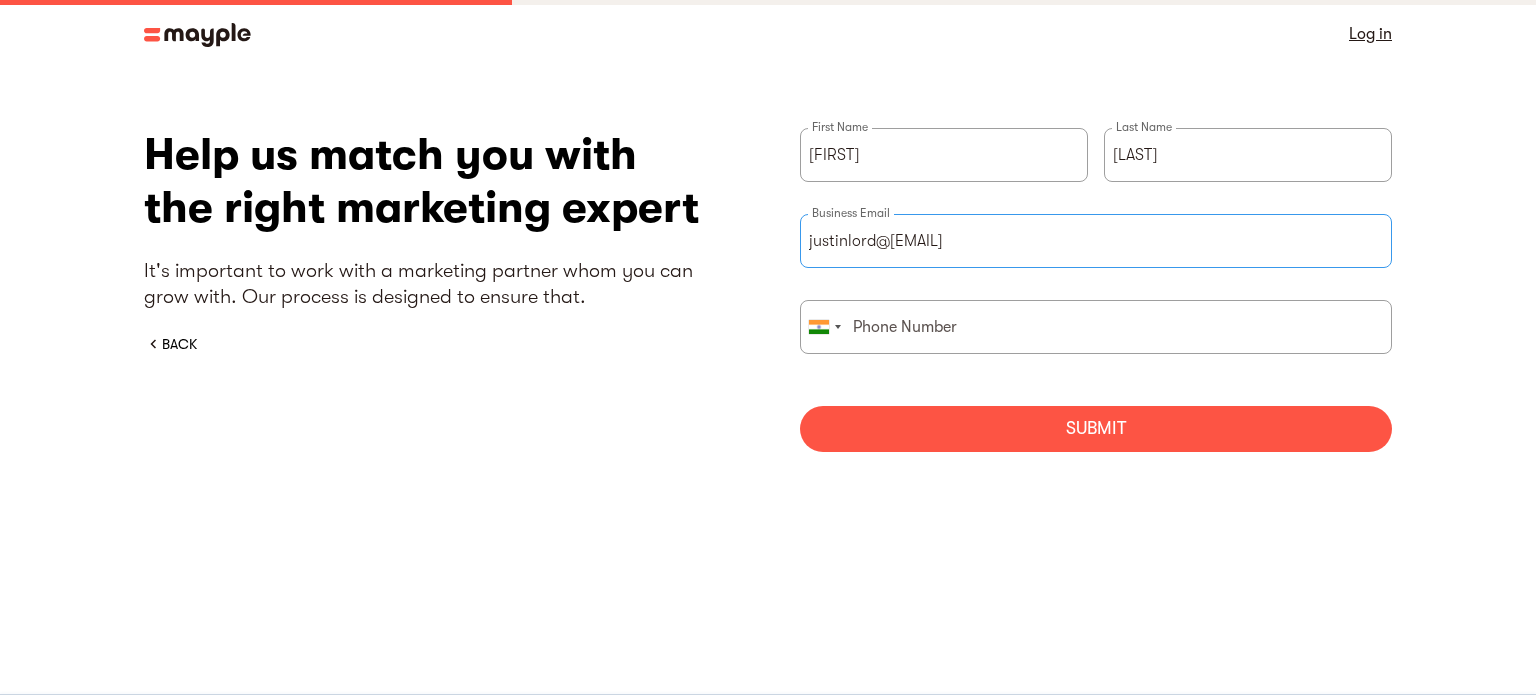 type on "justinlord@empusaai.com" 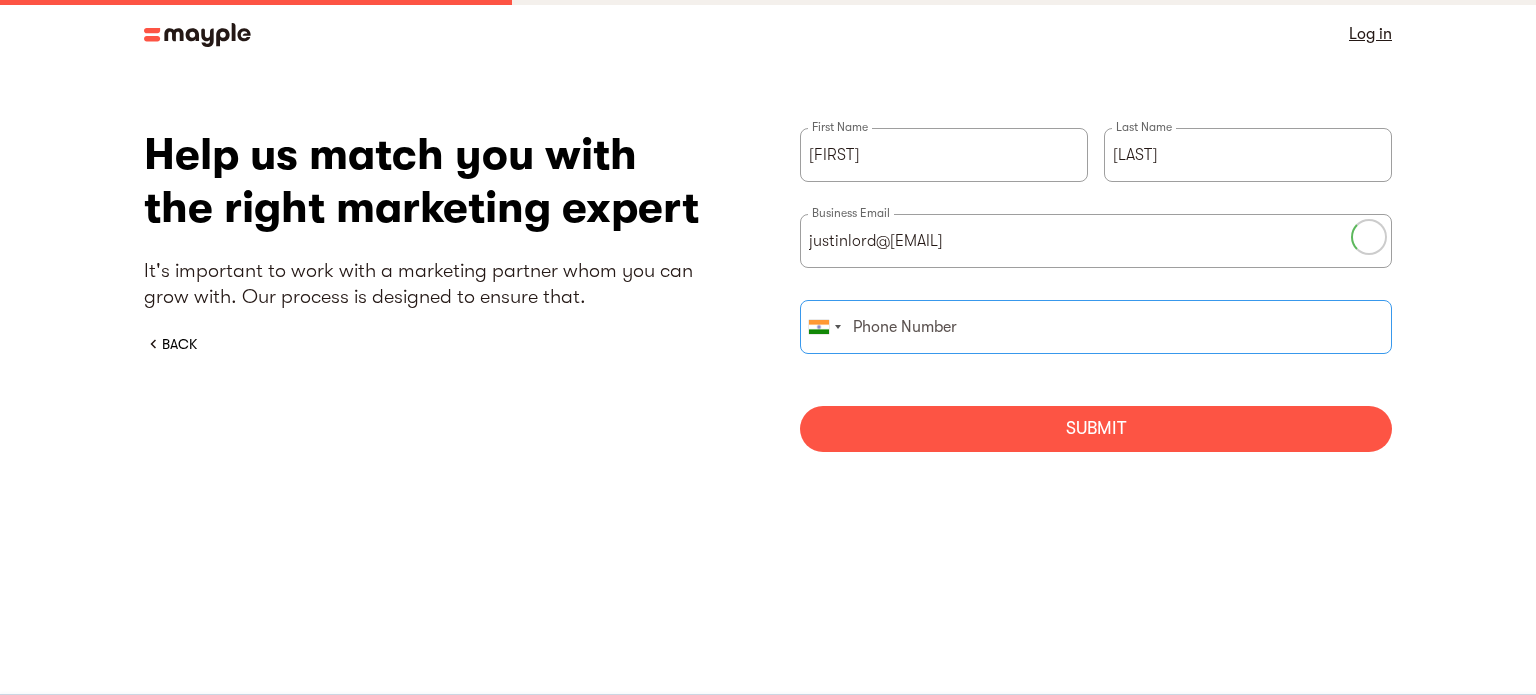 click at bounding box center (1096, 327) 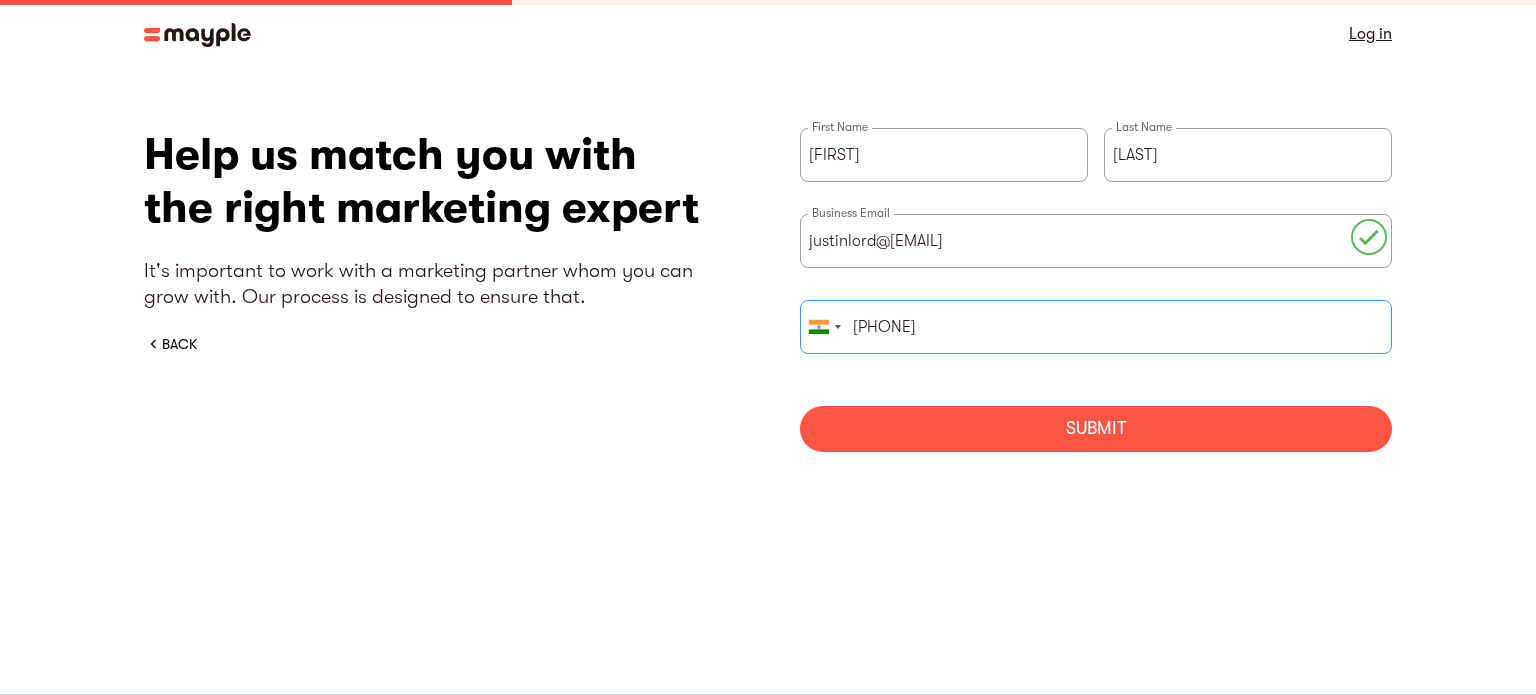 type on "9140636871" 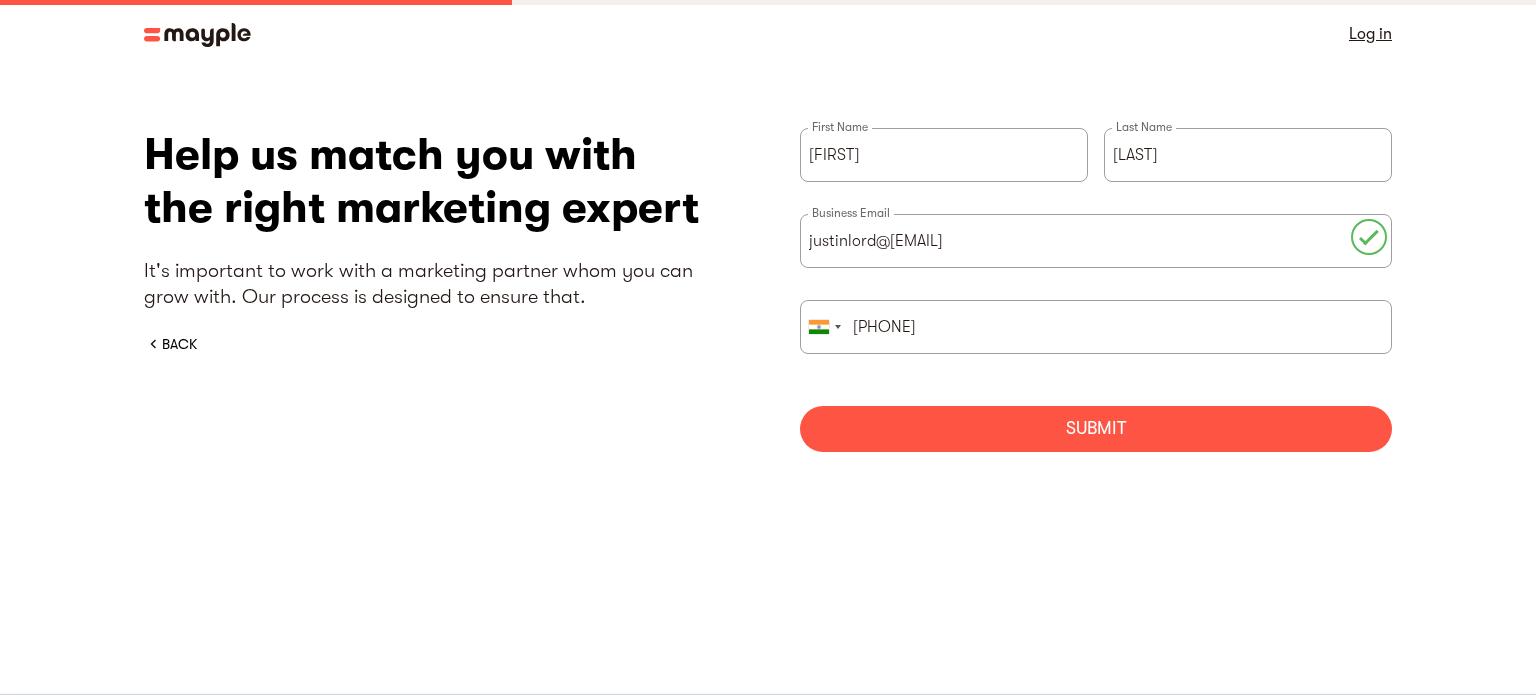 click on "Submit" at bounding box center [1096, 429] 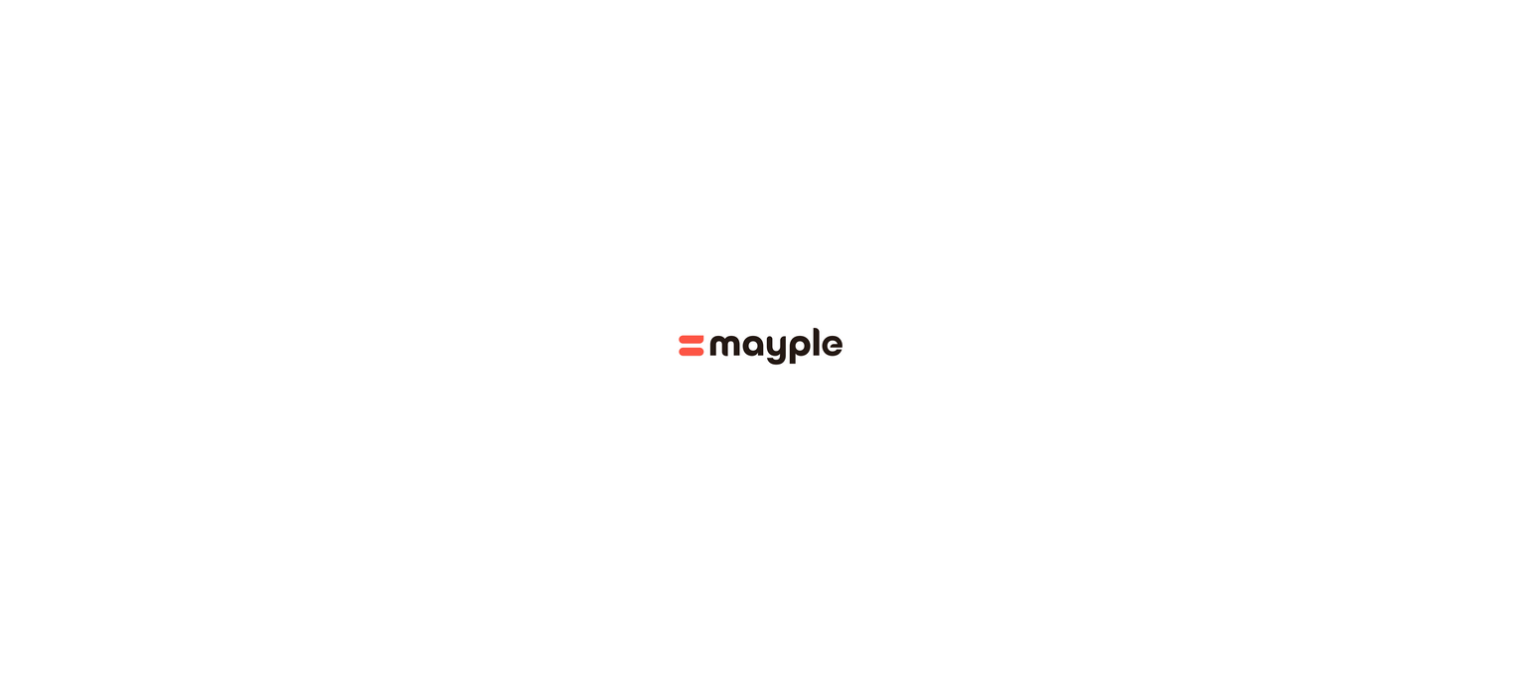 scroll, scrollTop: 0, scrollLeft: 0, axis: both 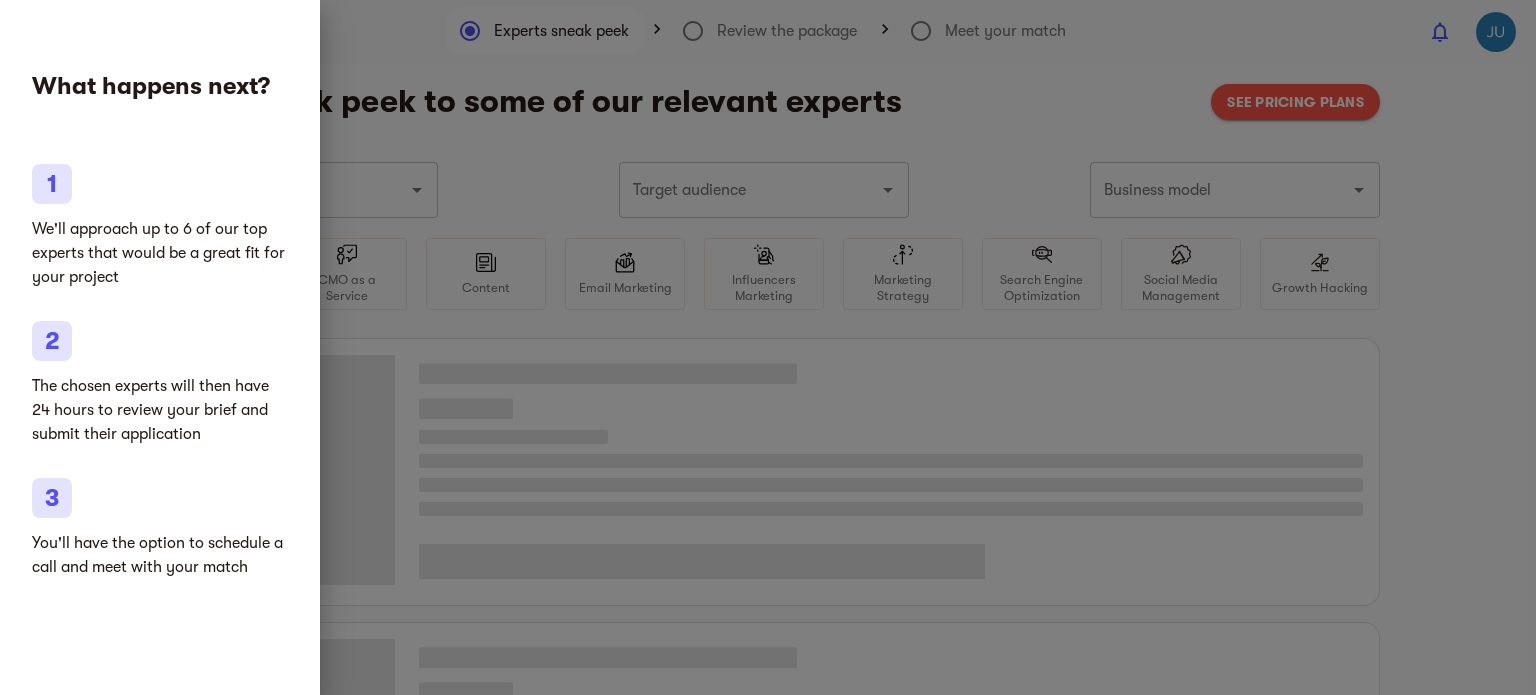type on "Clothing and shoes" 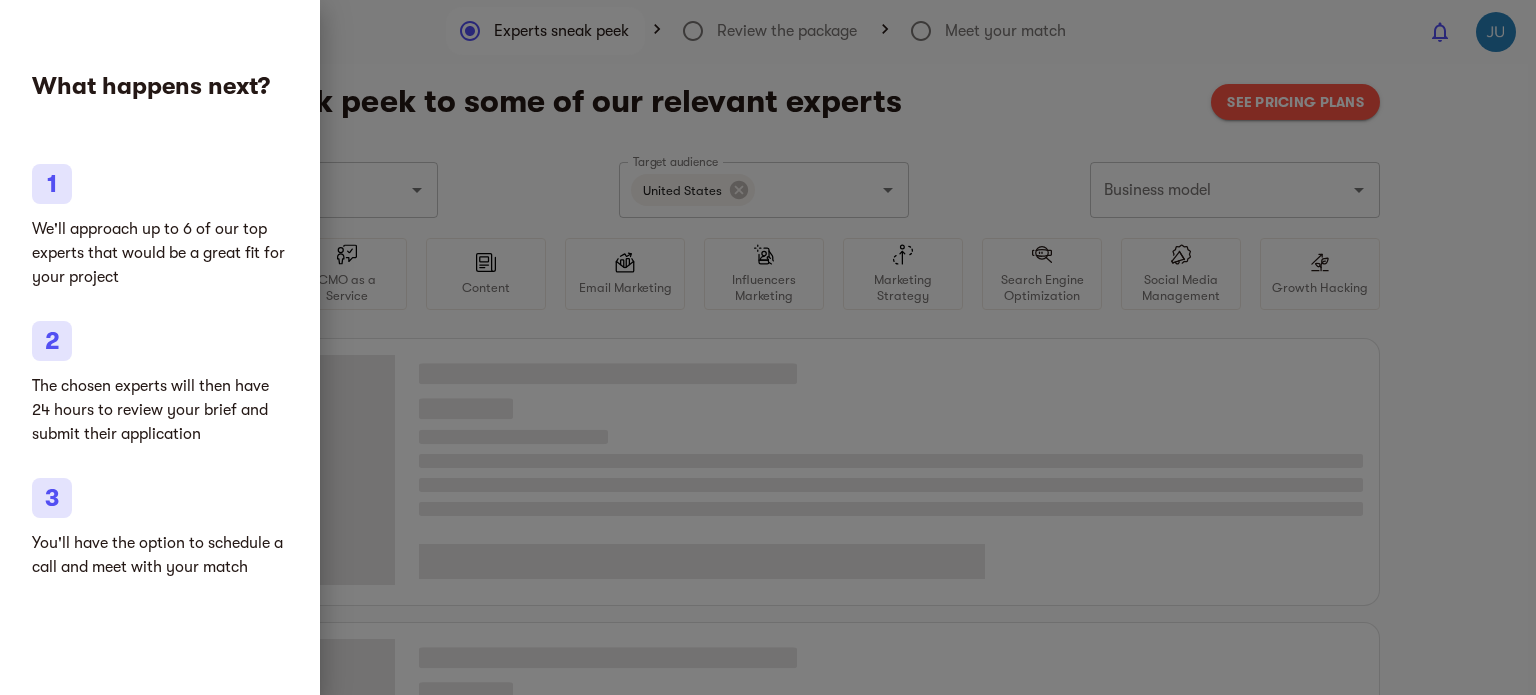 click at bounding box center (768, 347) 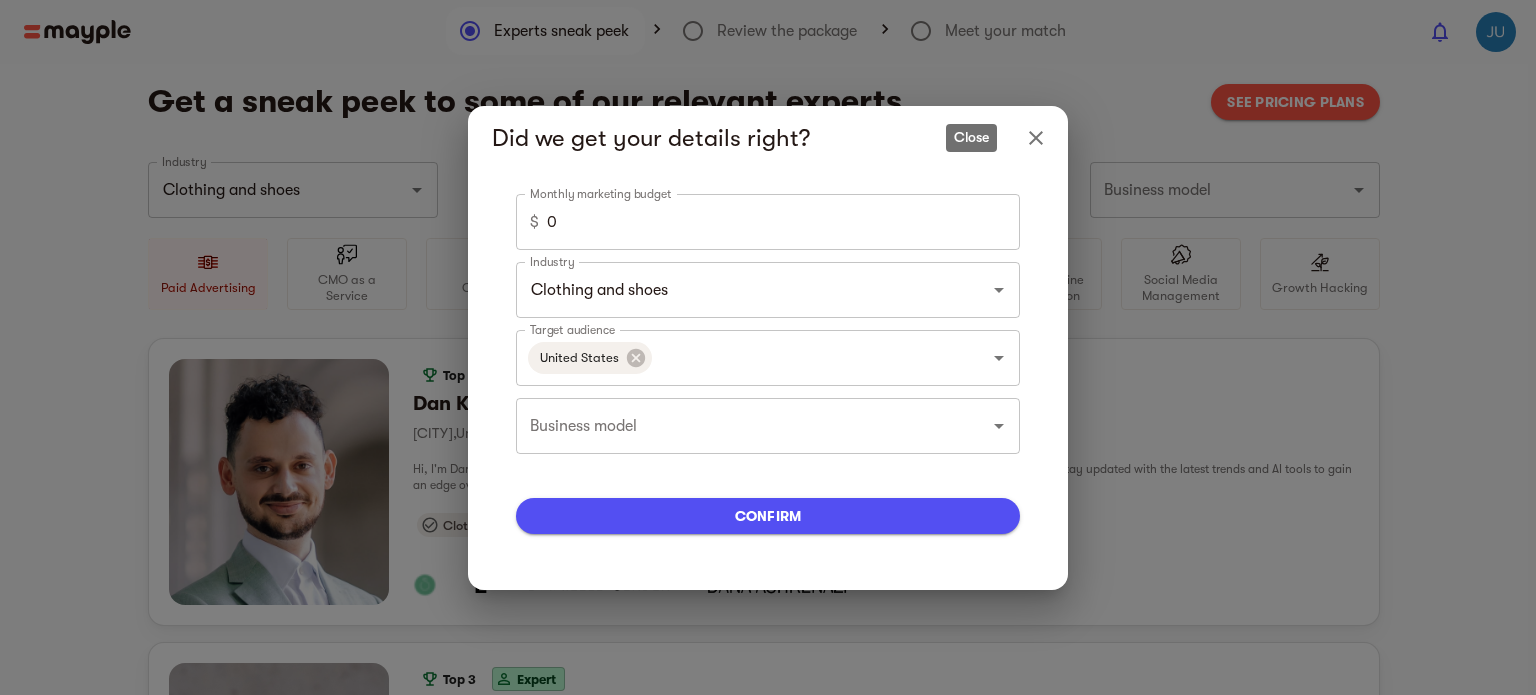 click 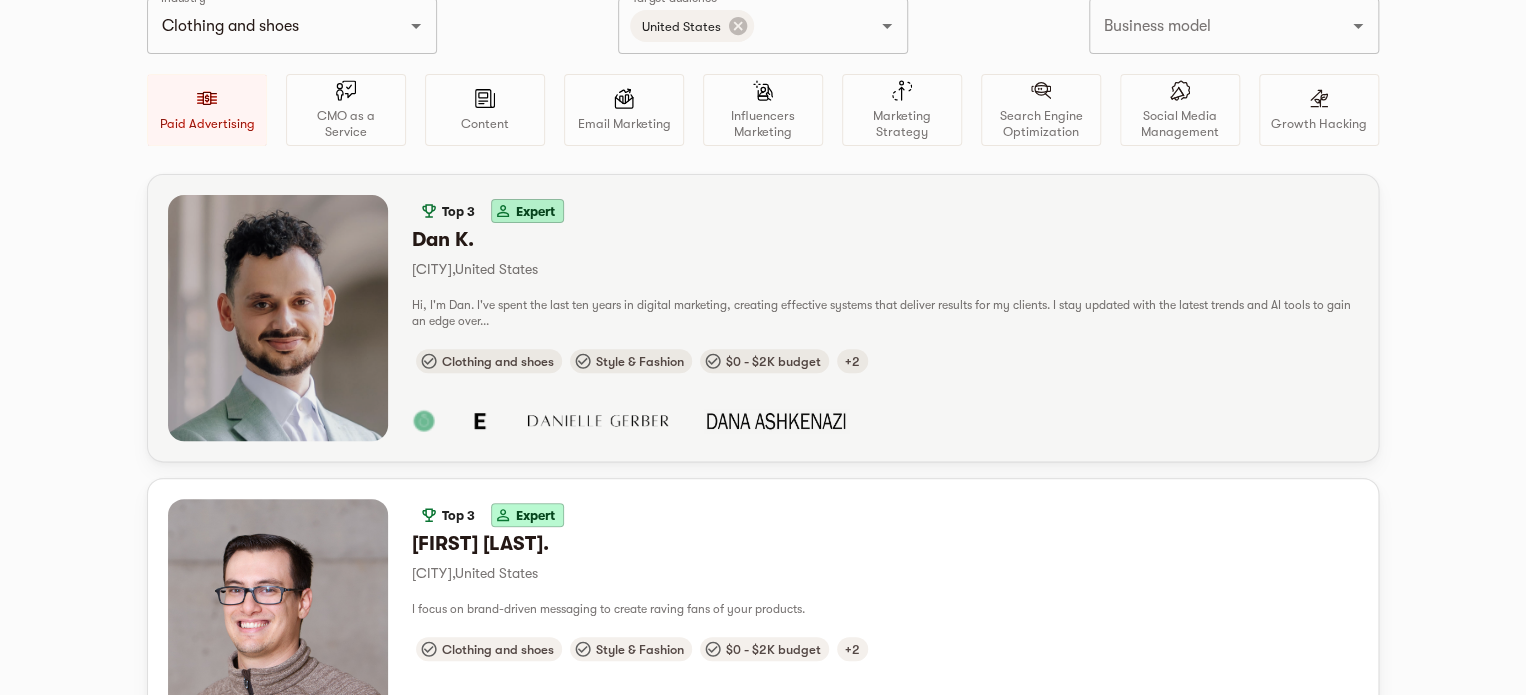 scroll, scrollTop: 166, scrollLeft: 0, axis: vertical 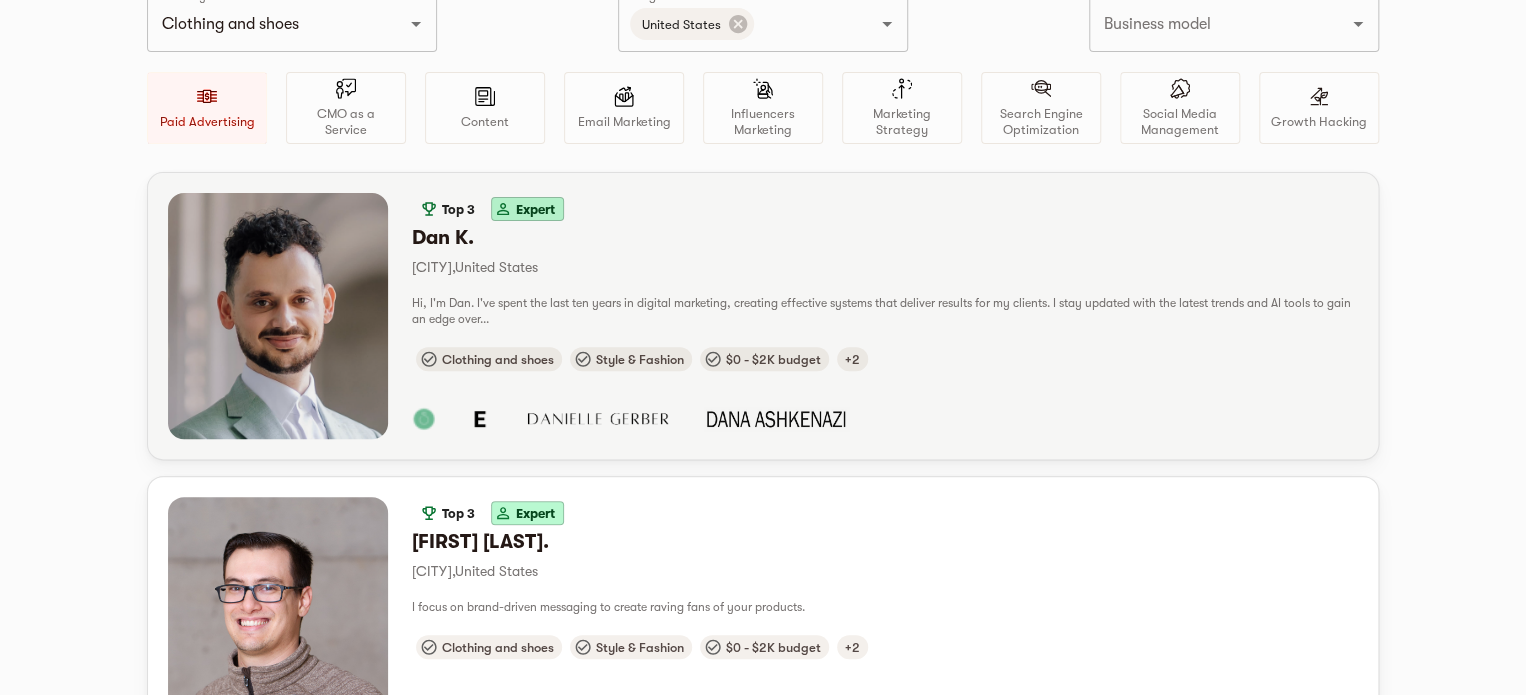 click on "Red Bank ,  United States" at bounding box center [885, 267] 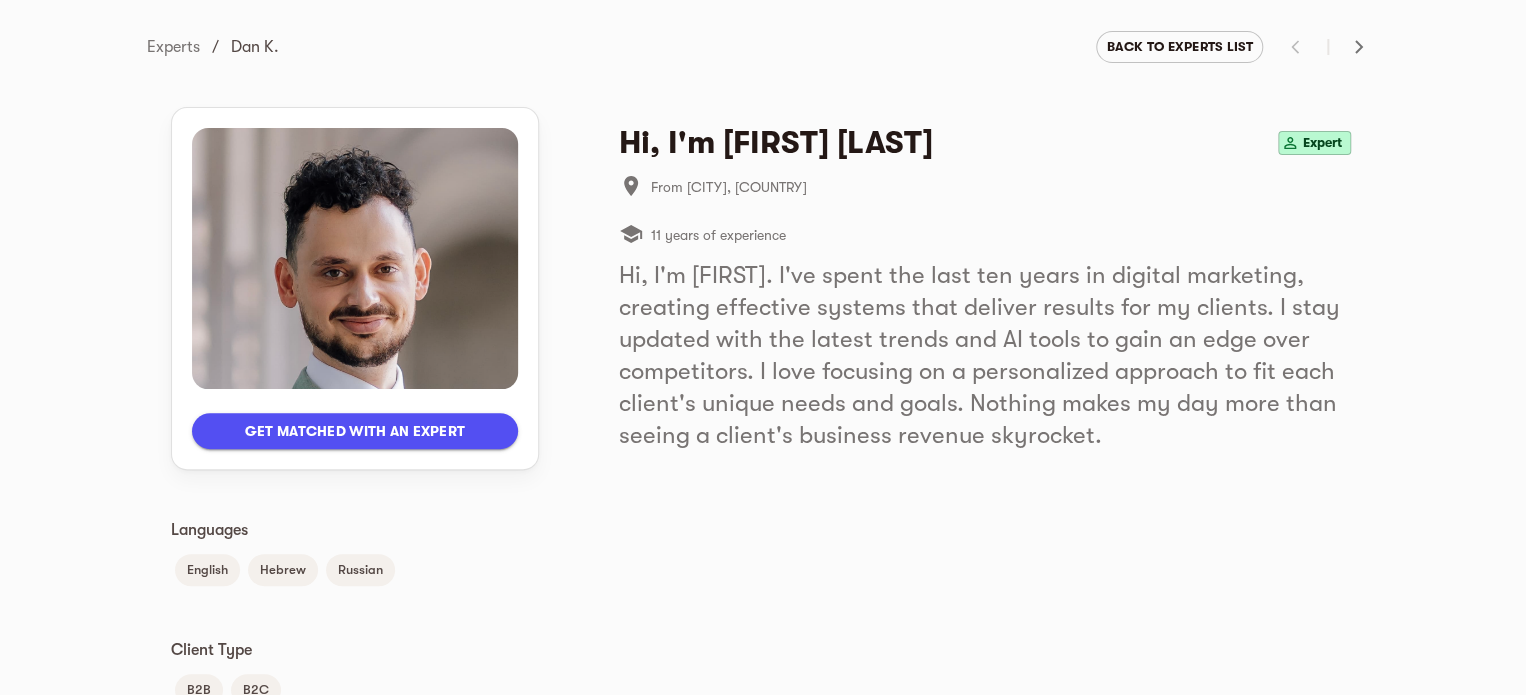 scroll, scrollTop: 167, scrollLeft: 0, axis: vertical 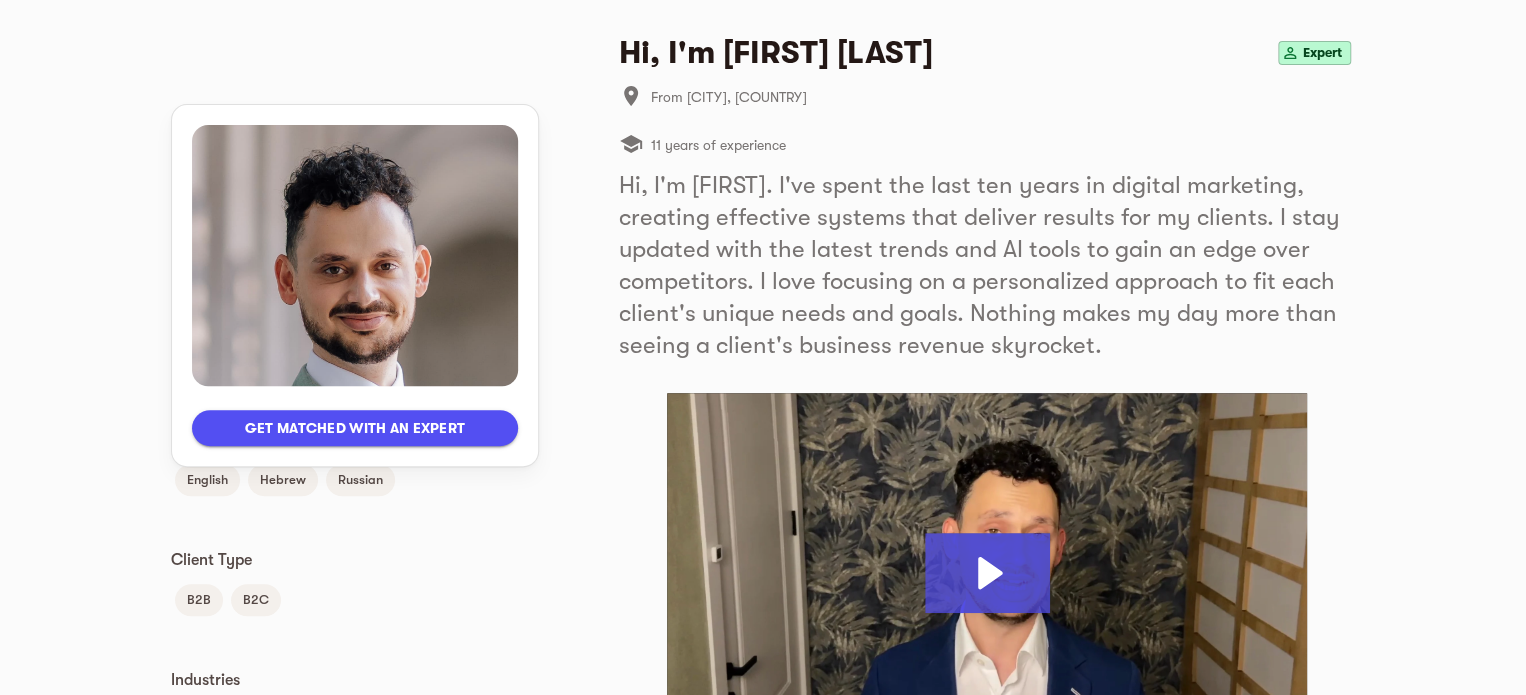click on "Get matched with an expert" at bounding box center [355, 428] 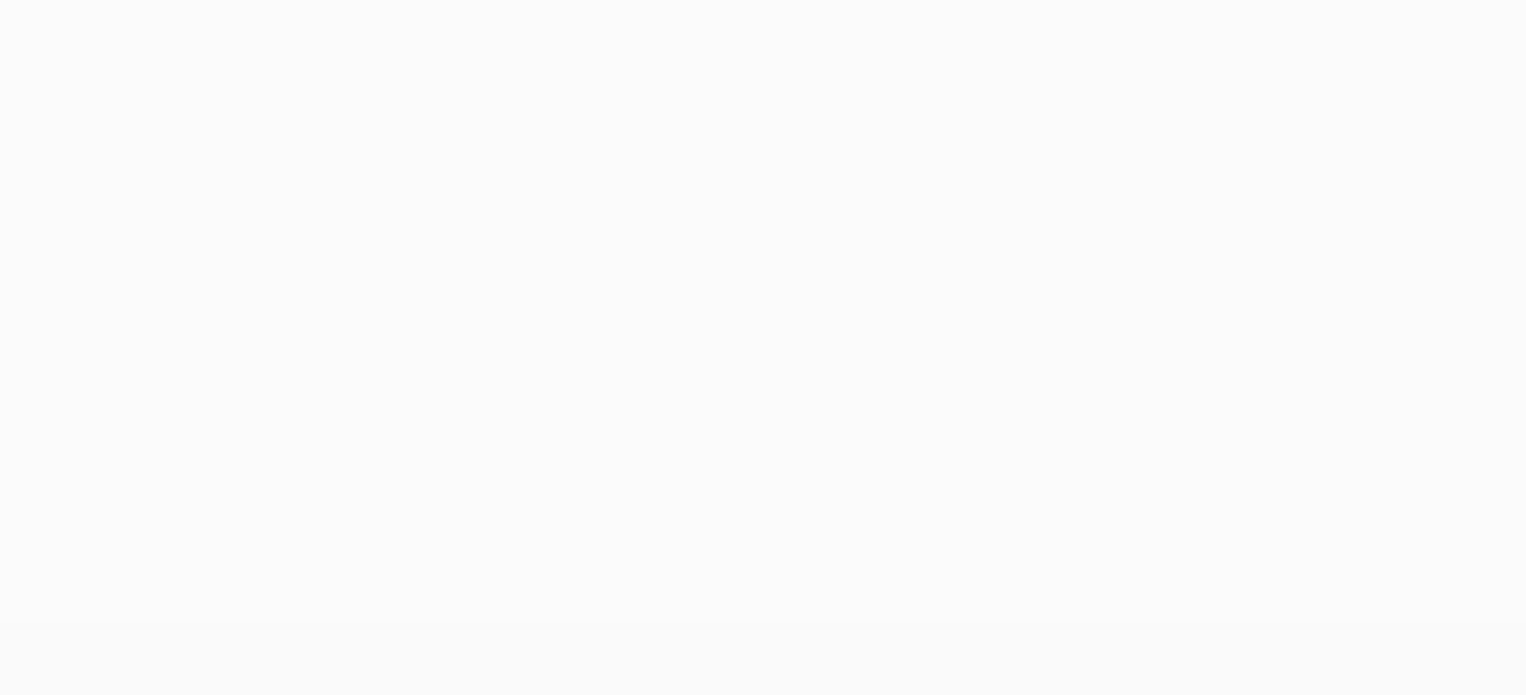 scroll, scrollTop: 0, scrollLeft: 0, axis: both 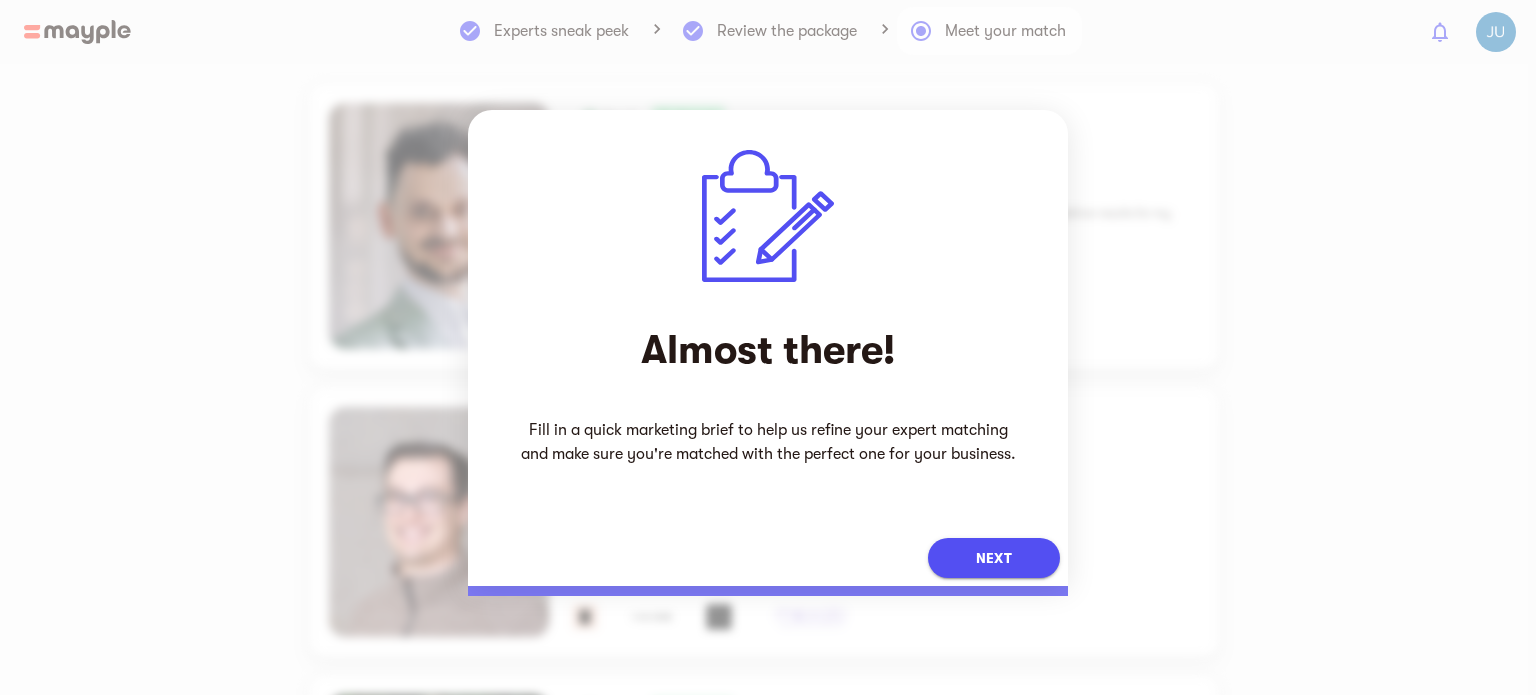click on "Next" at bounding box center [994, 558] 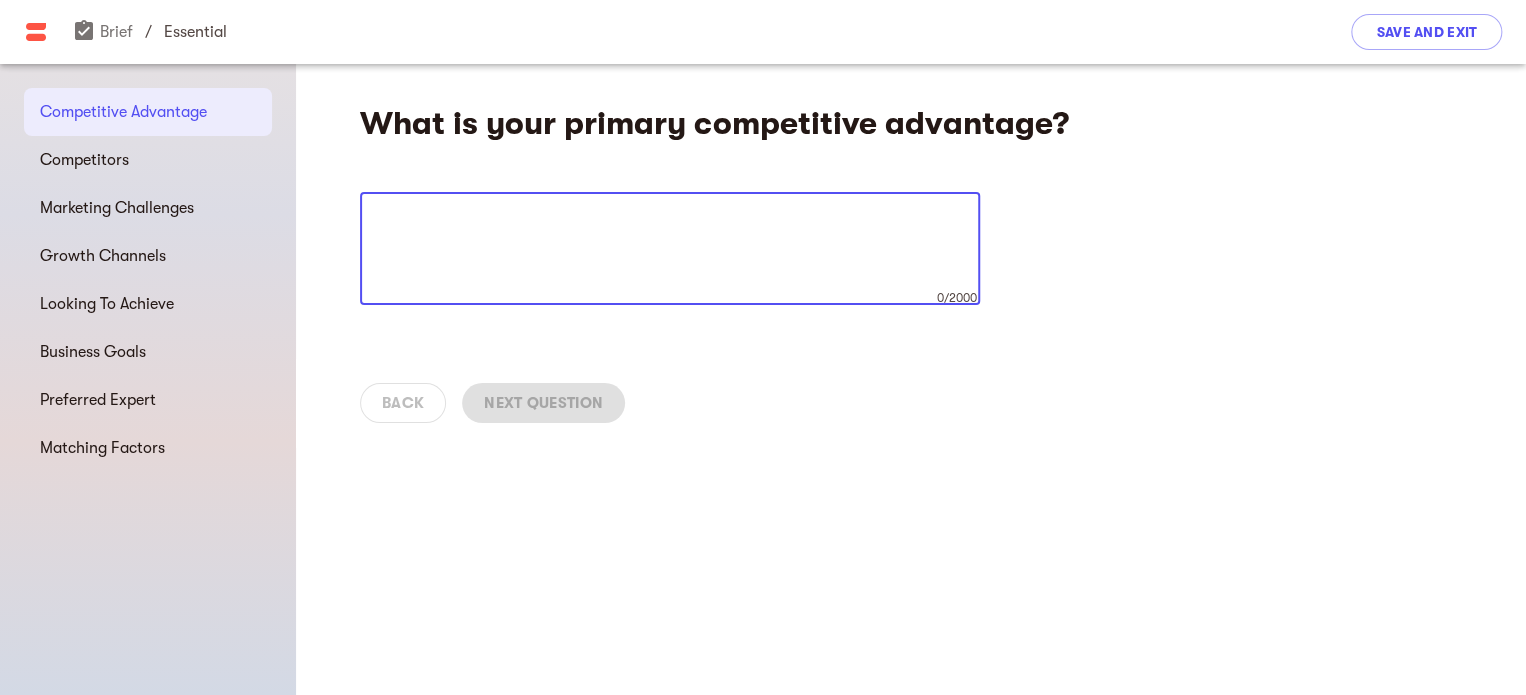 click at bounding box center (670, 249) 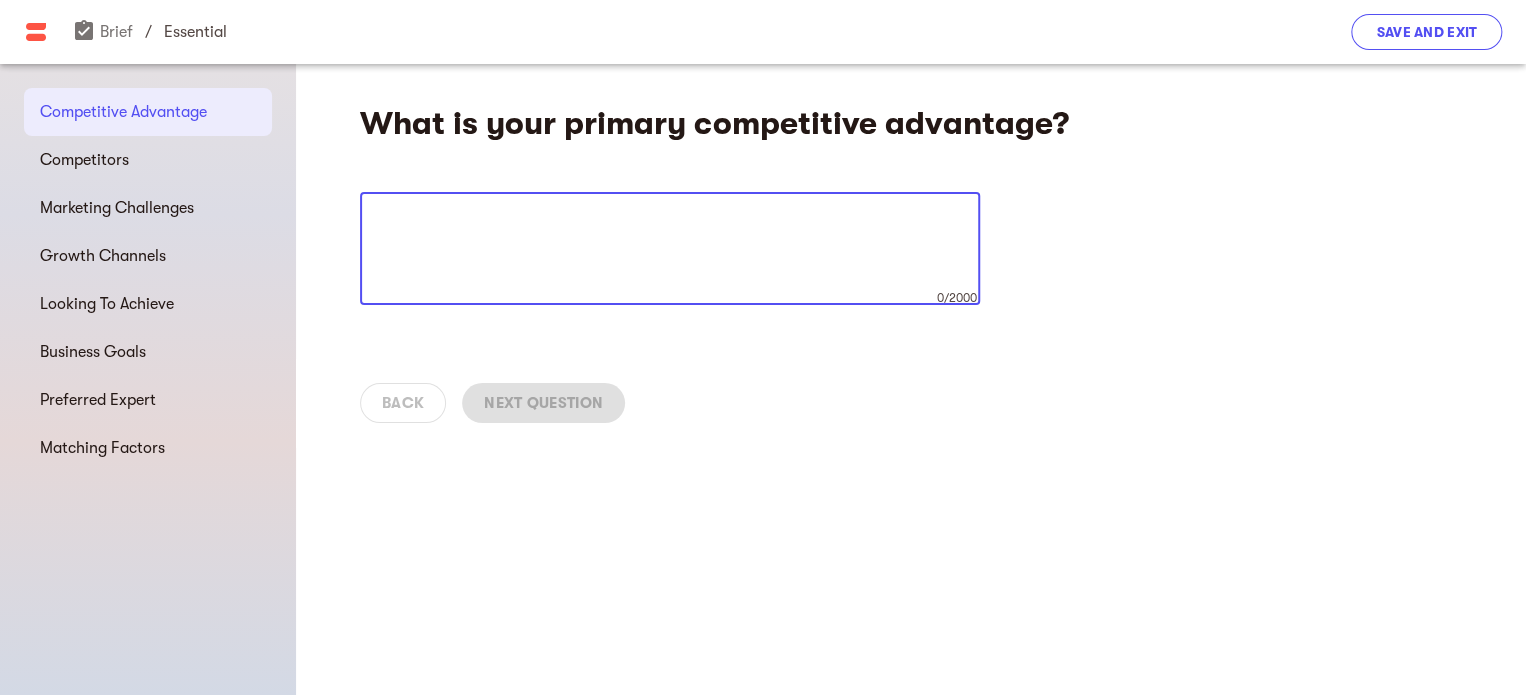 click on "Save and Exit" at bounding box center [1426, 32] 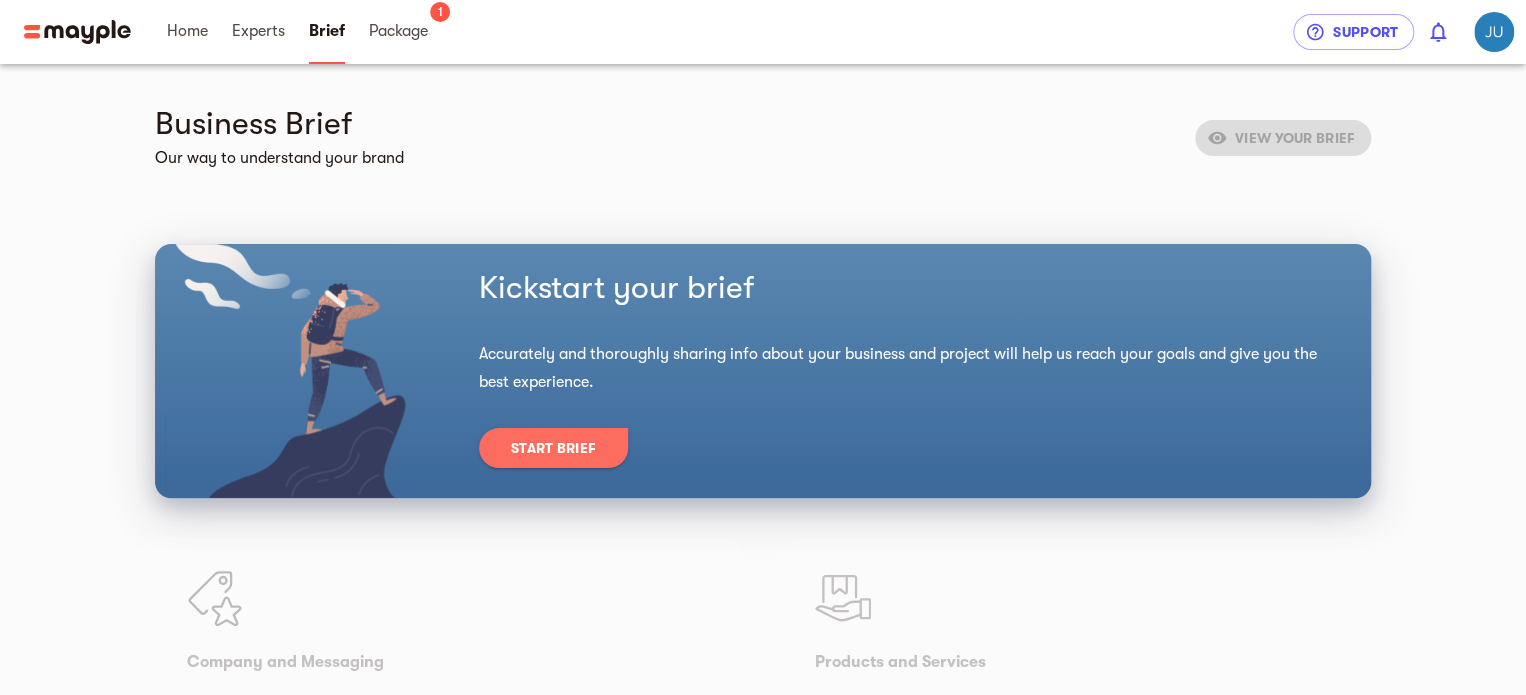 click on "Start Brief" at bounding box center [553, 448] 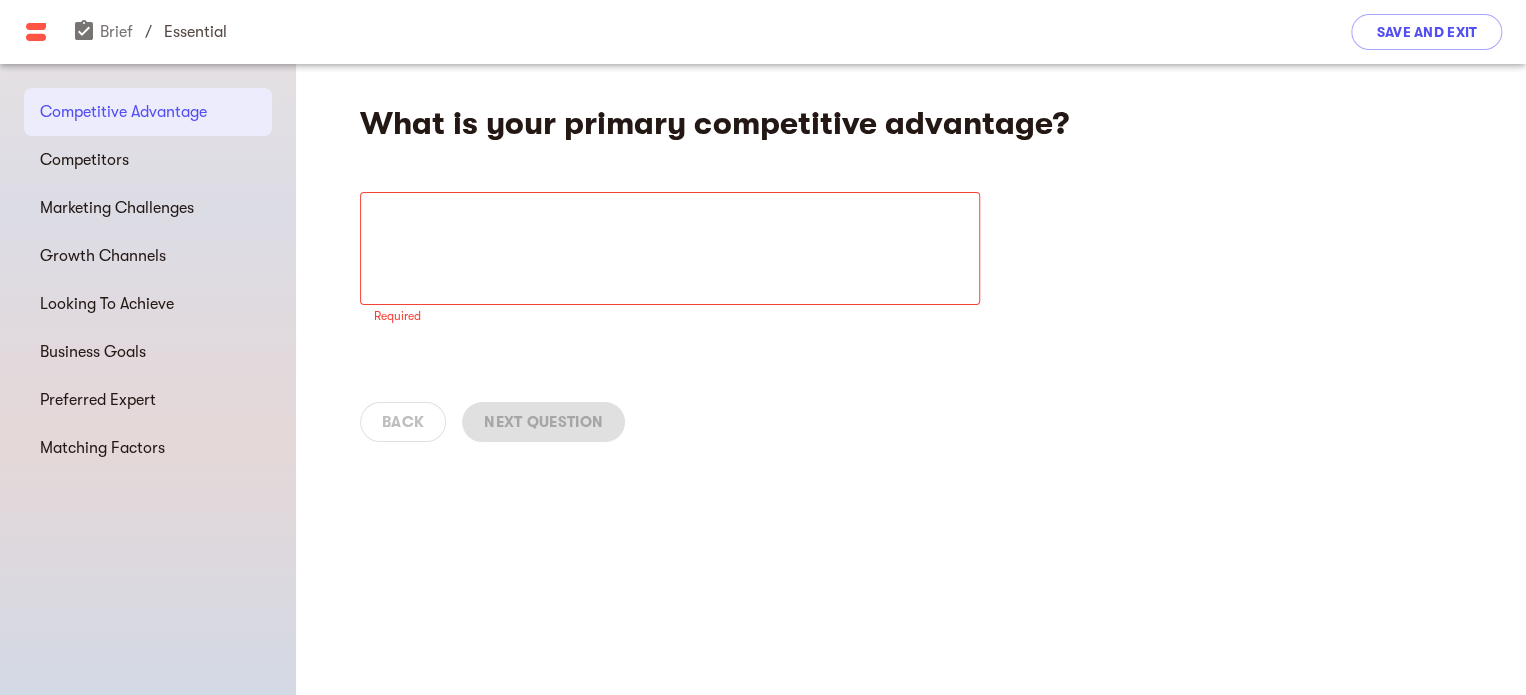 click on "Back Next Question" at bounding box center (911, 422) 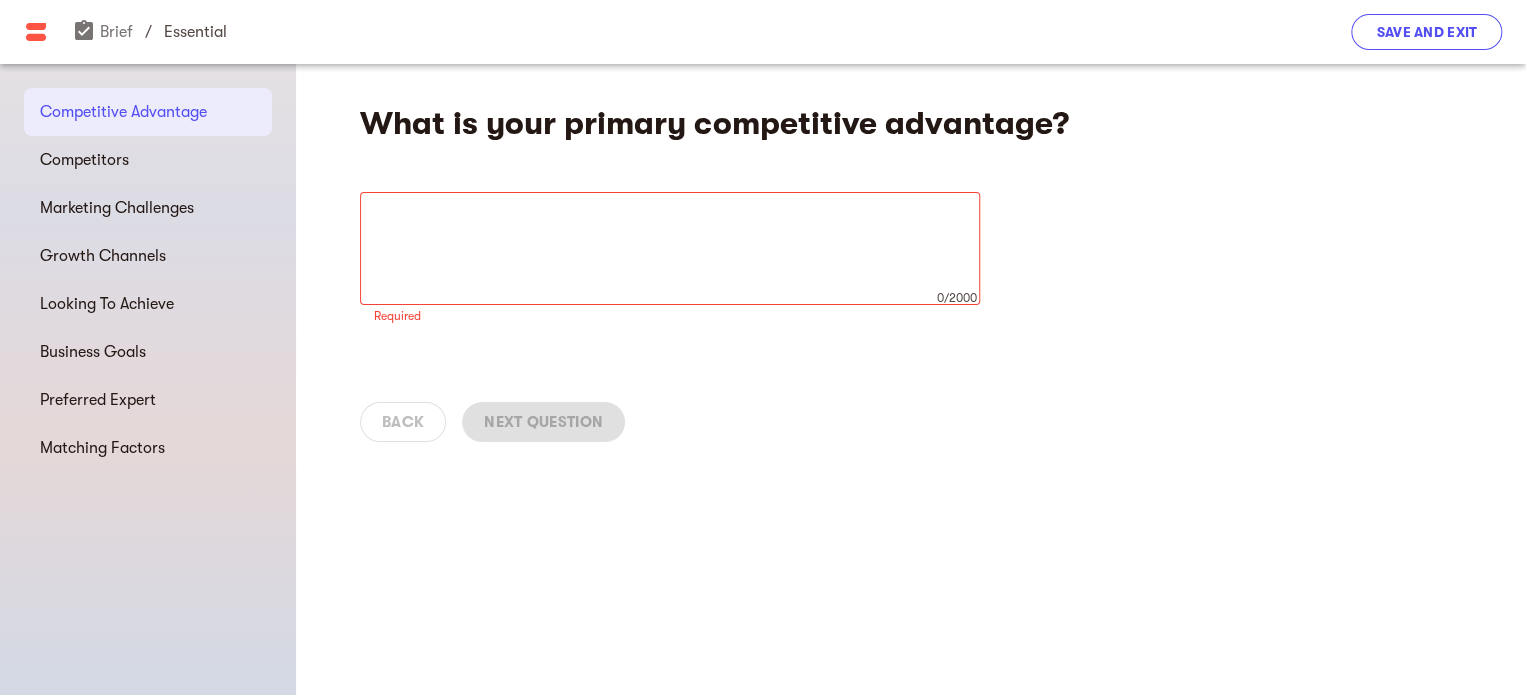 click on "Save and Exit" at bounding box center (1426, 32) 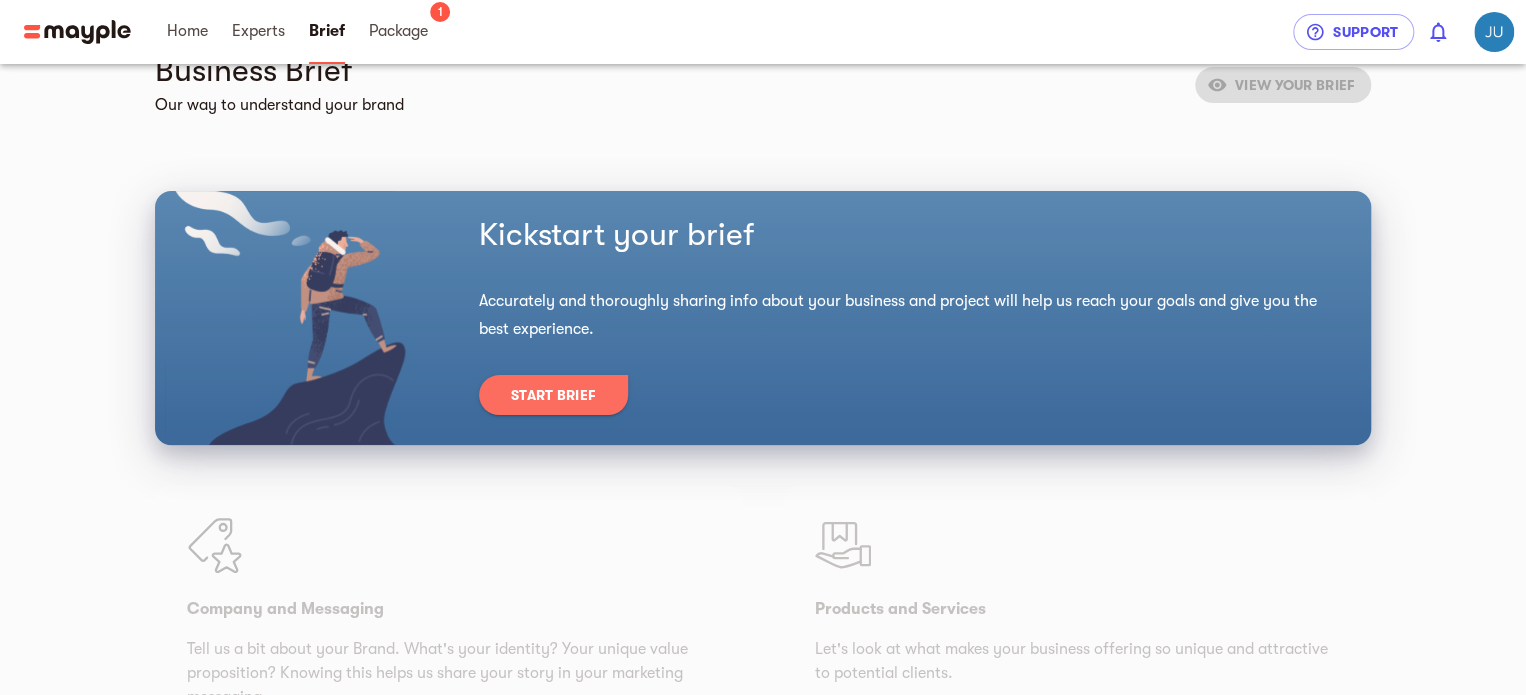 scroll, scrollTop: 0, scrollLeft: 0, axis: both 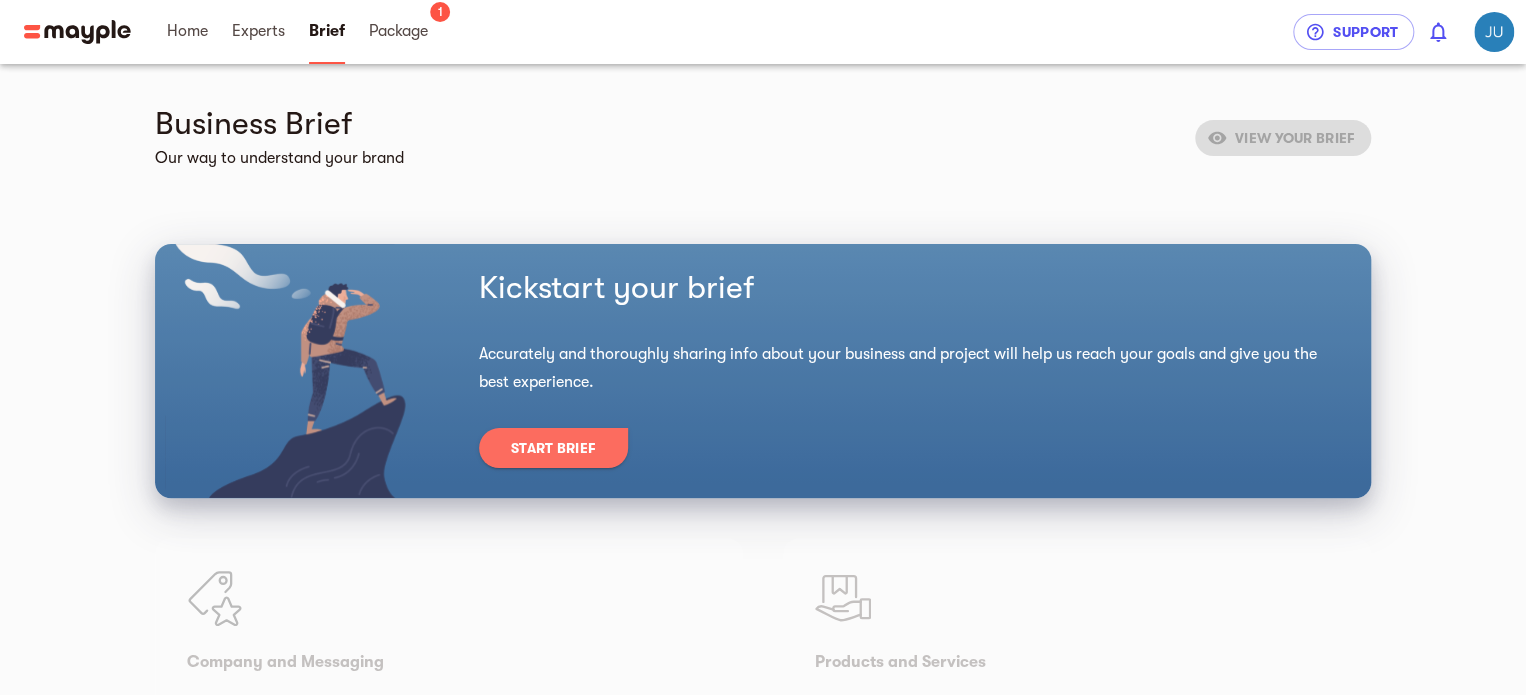 click at bounding box center (77, 32) 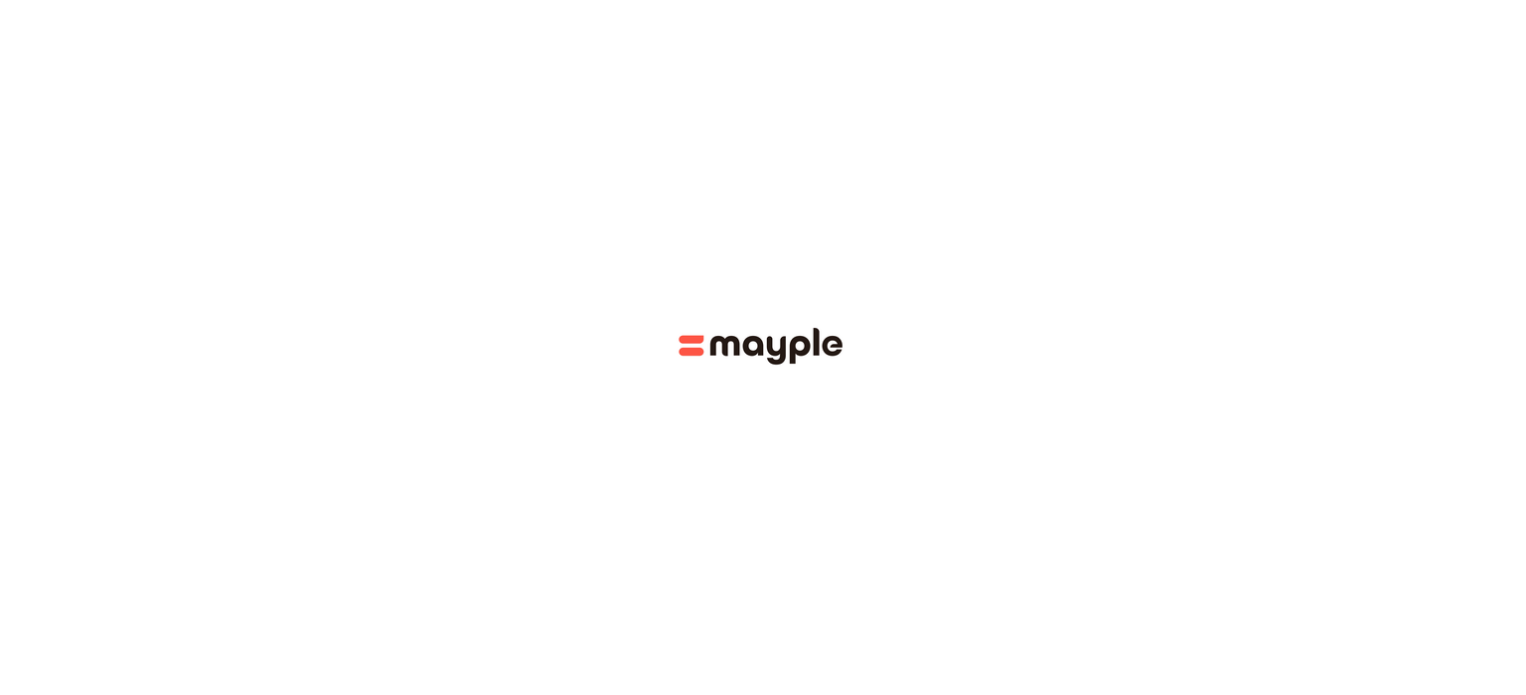scroll, scrollTop: 0, scrollLeft: 0, axis: both 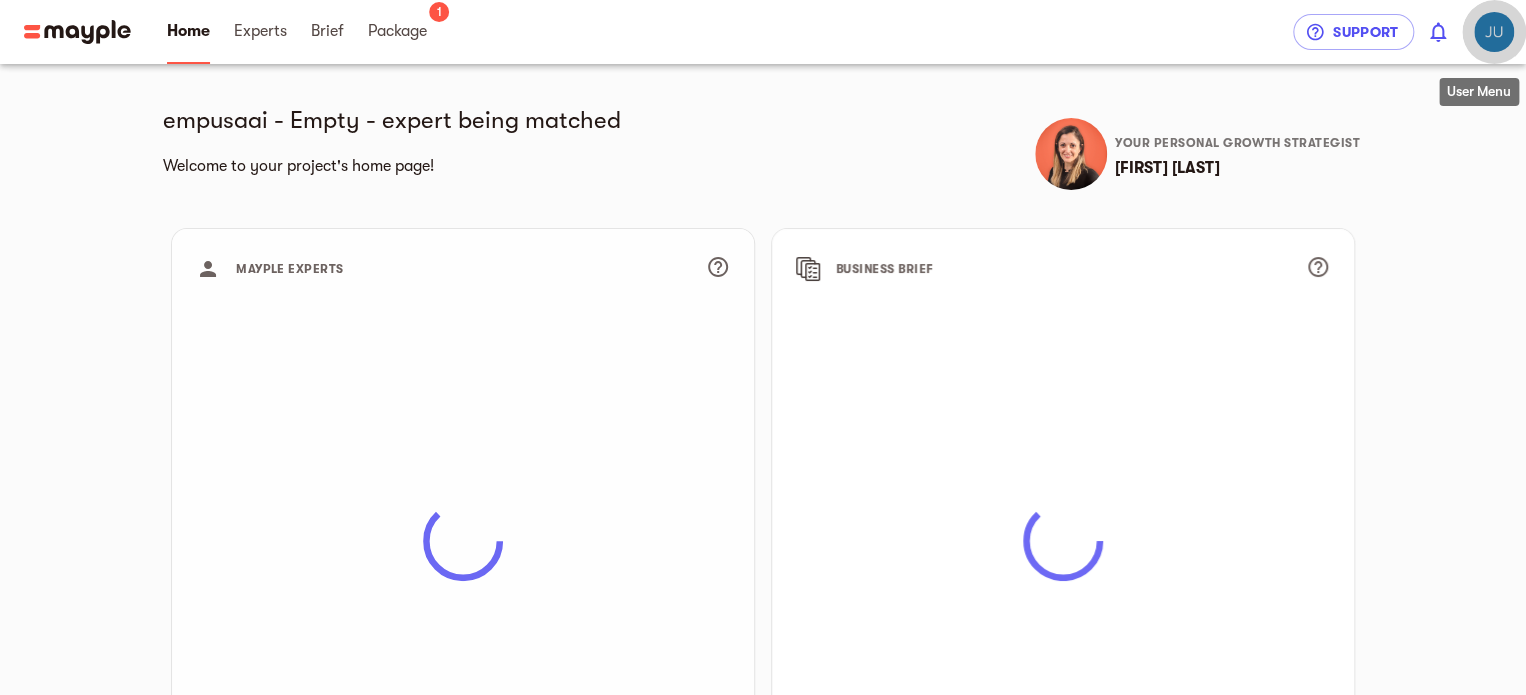 click at bounding box center [1494, 32] 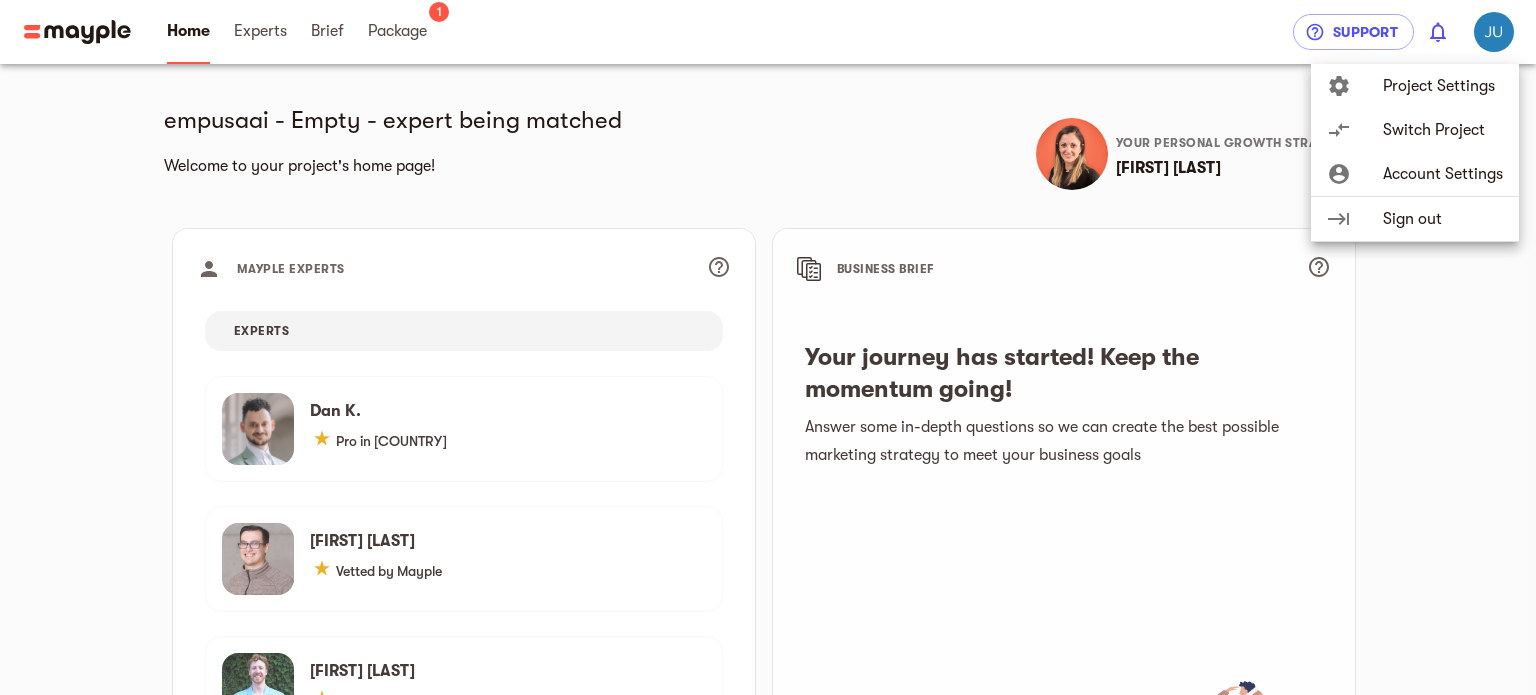 click on "Account Settings" at bounding box center (1443, 174) 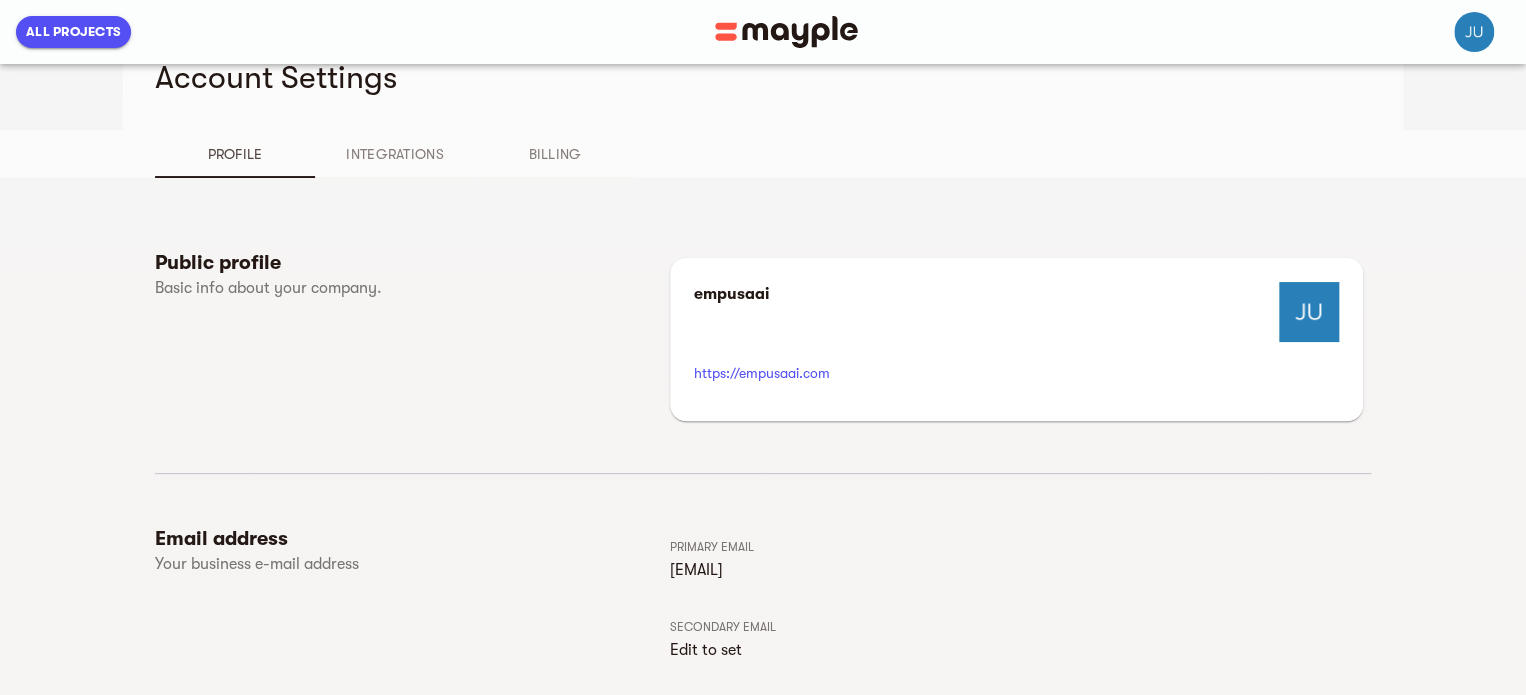 scroll, scrollTop: 0, scrollLeft: 0, axis: both 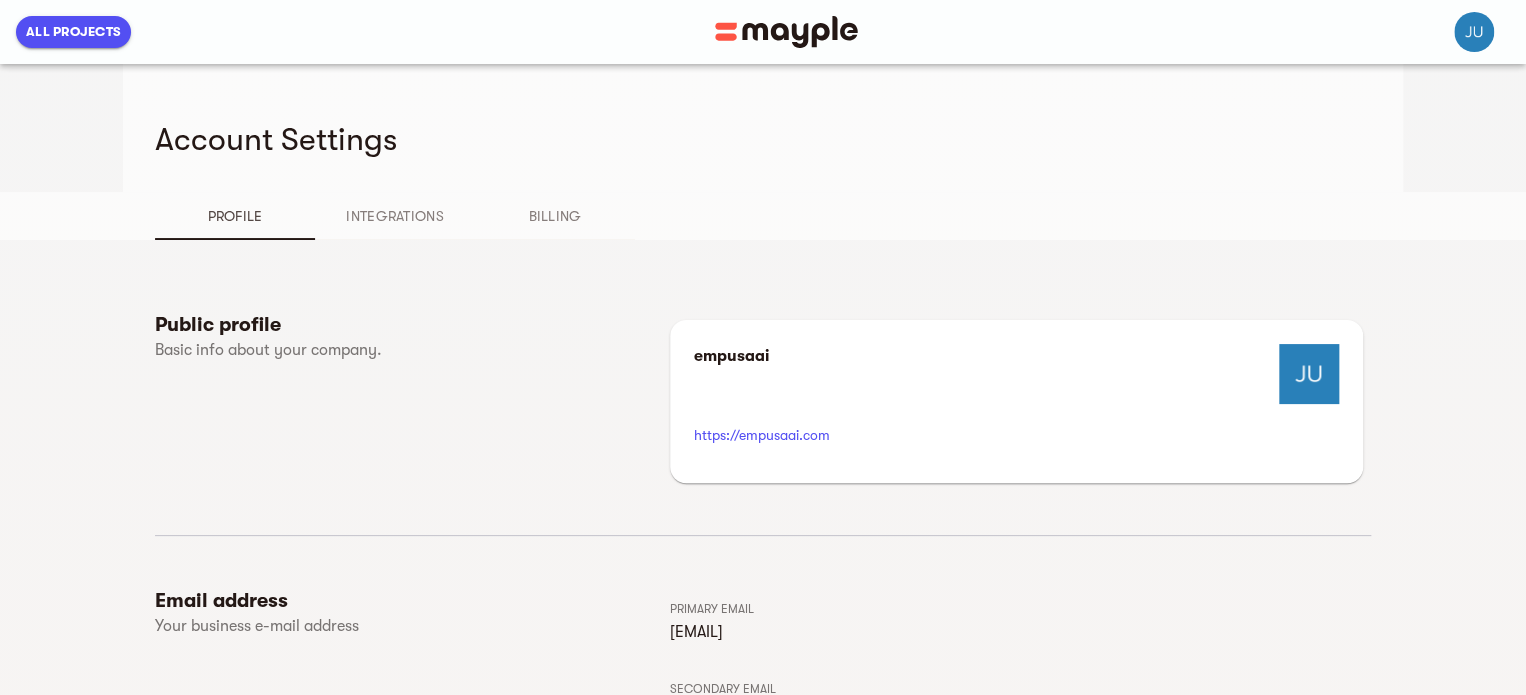 click on "Integrations" at bounding box center [395, 216] 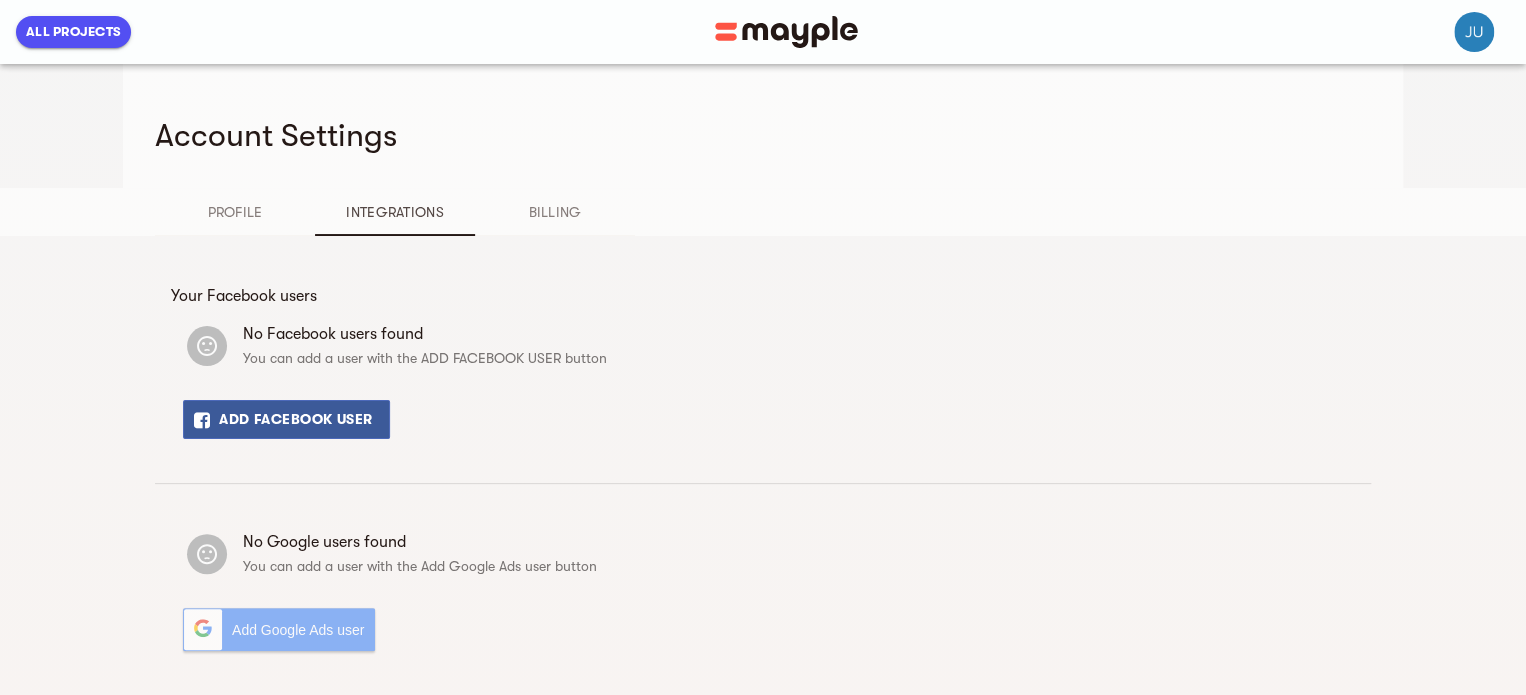 scroll, scrollTop: 0, scrollLeft: 0, axis: both 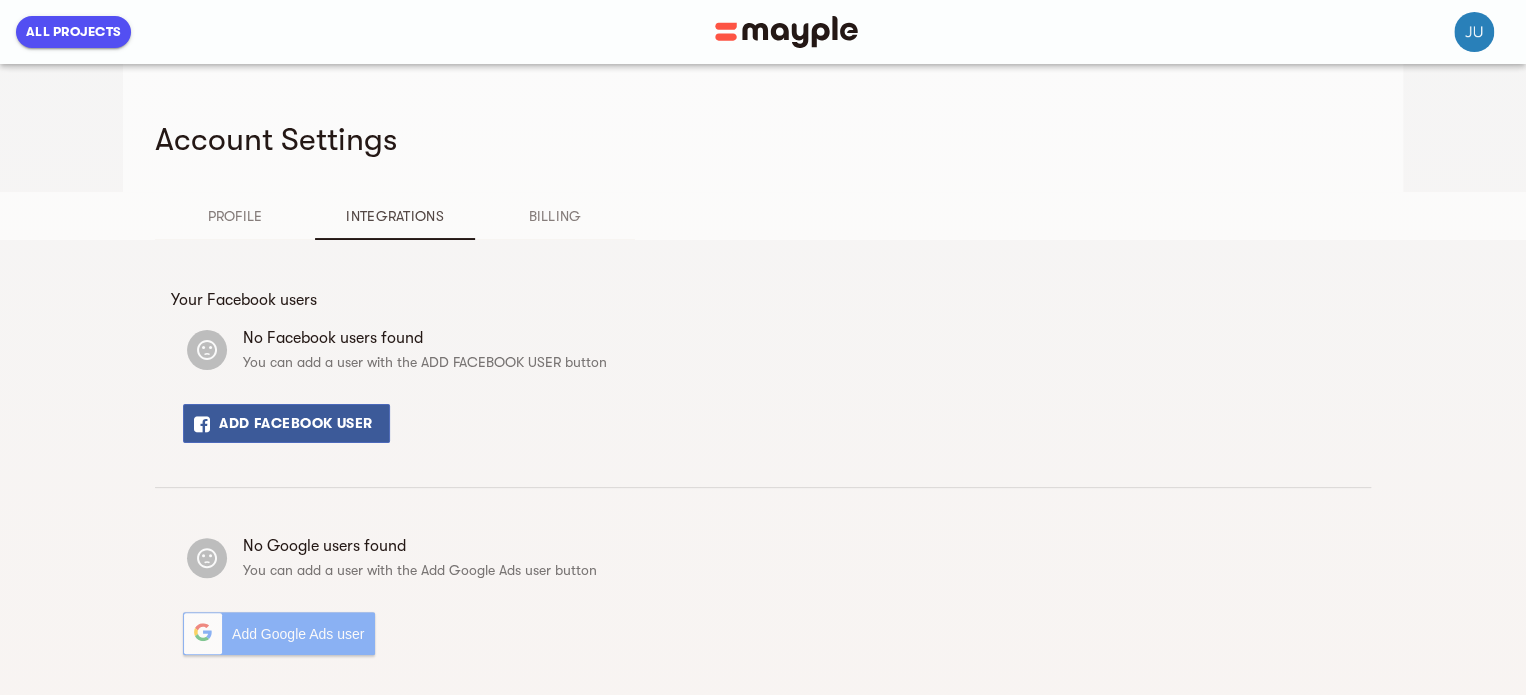 click on "Billing" at bounding box center (555, 216) 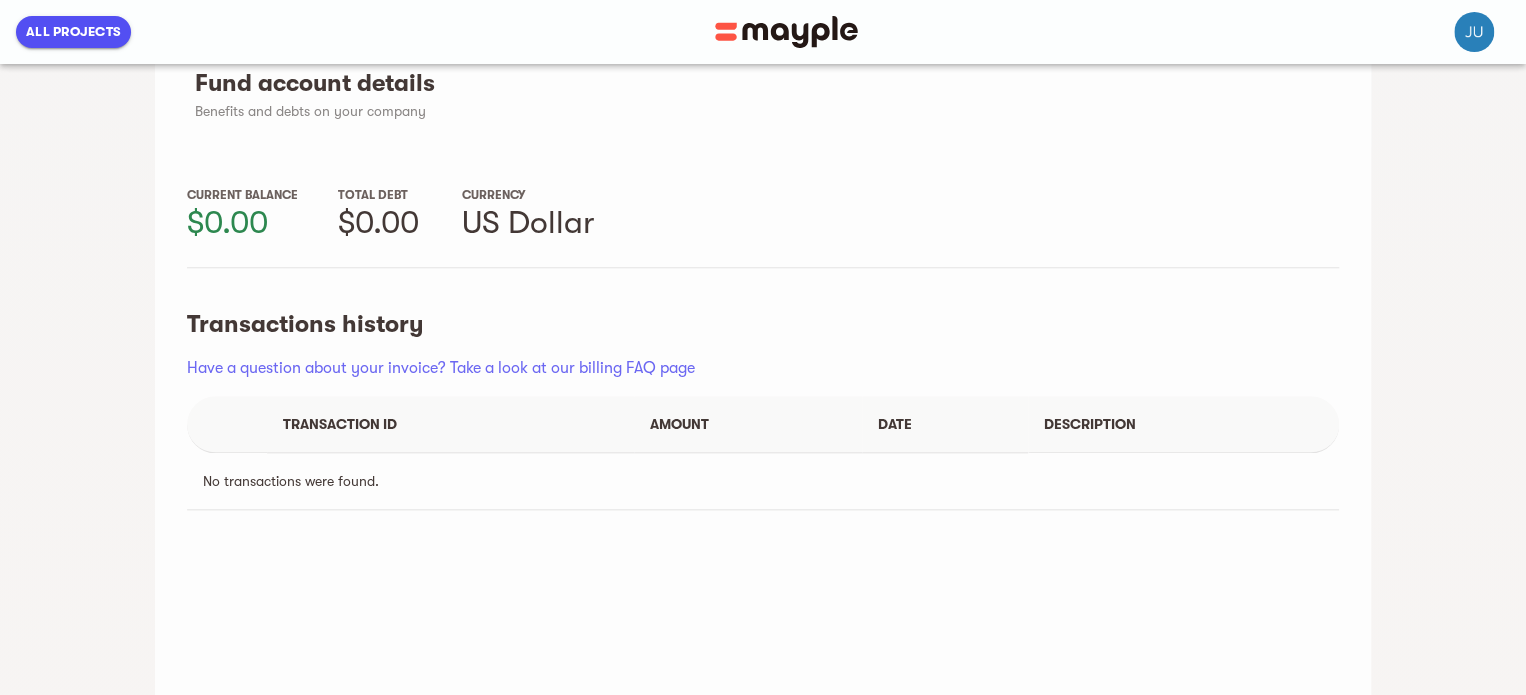 scroll, scrollTop: 801, scrollLeft: 0, axis: vertical 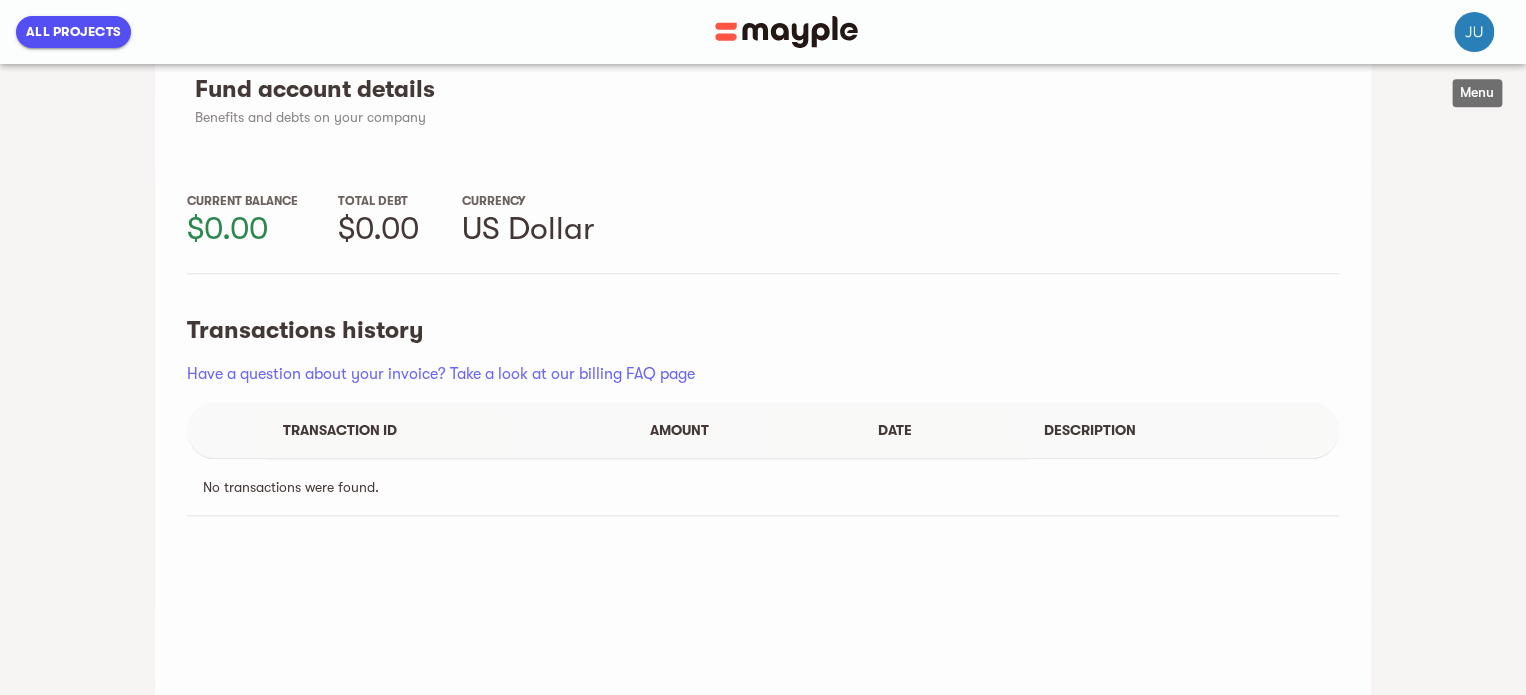 click at bounding box center (1474, 32) 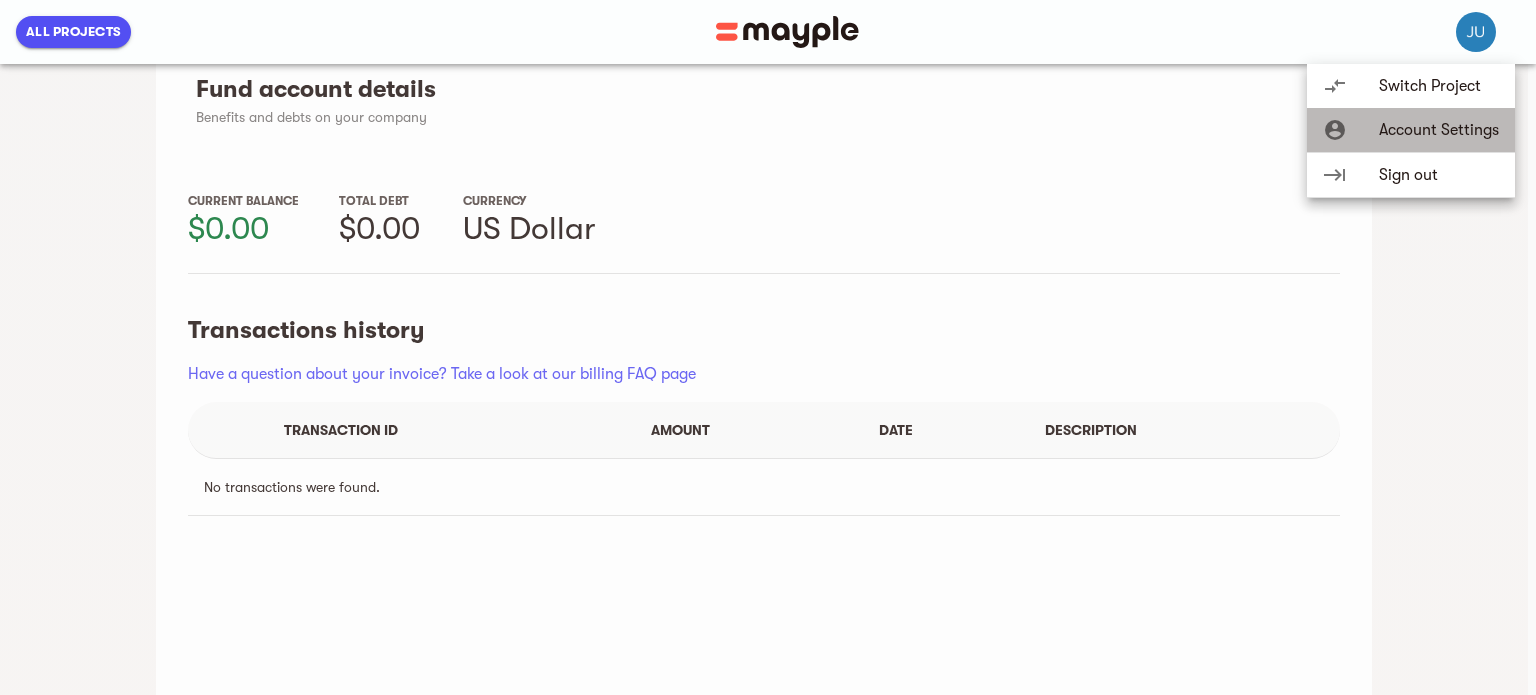 click on "Account Settings" at bounding box center (1439, 130) 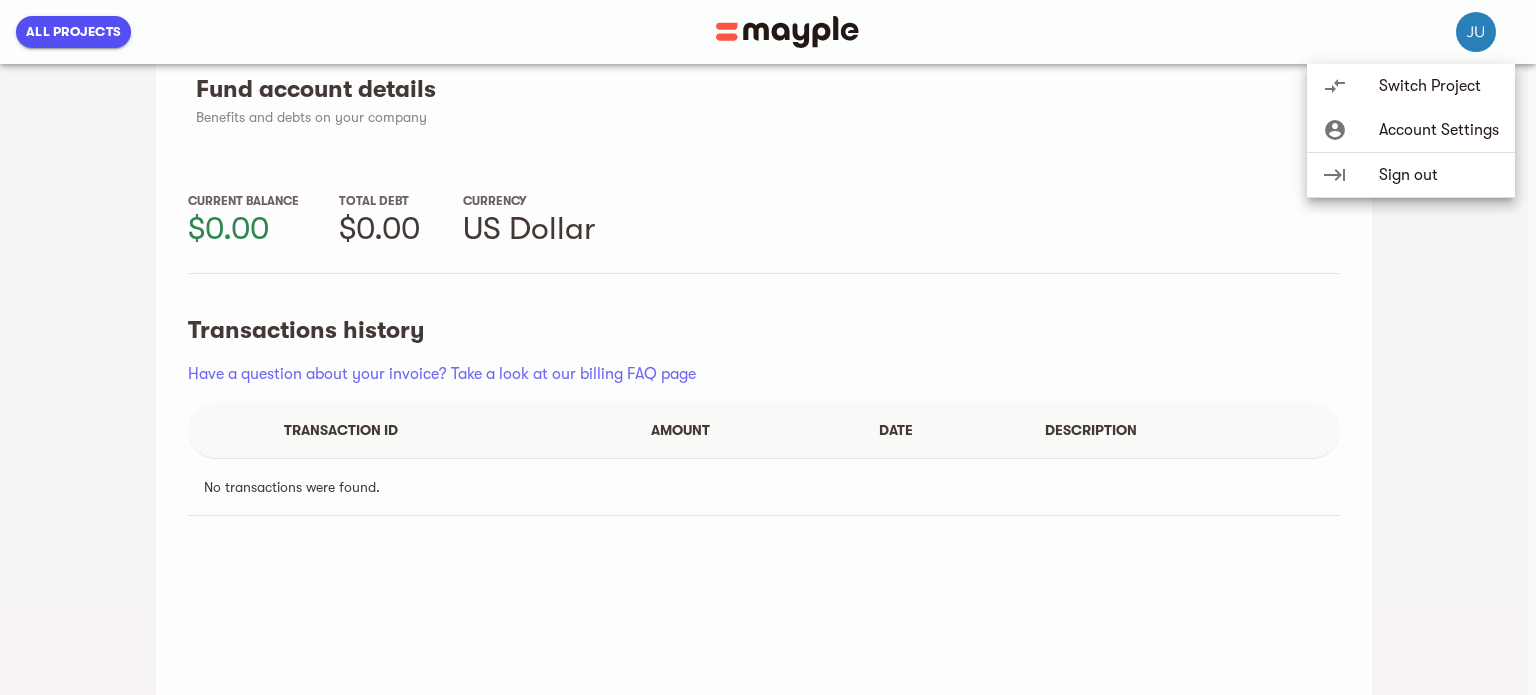 click at bounding box center (768, 347) 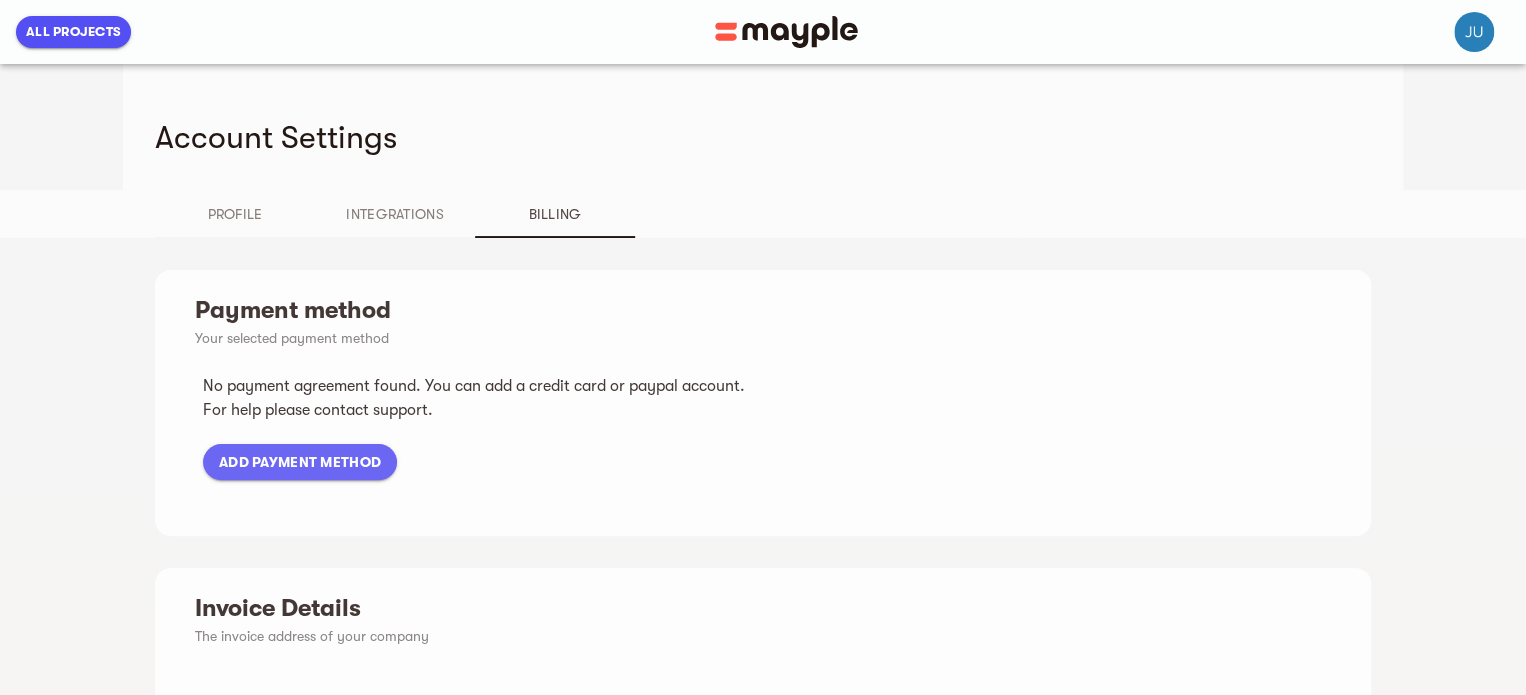 scroll, scrollTop: 0, scrollLeft: 0, axis: both 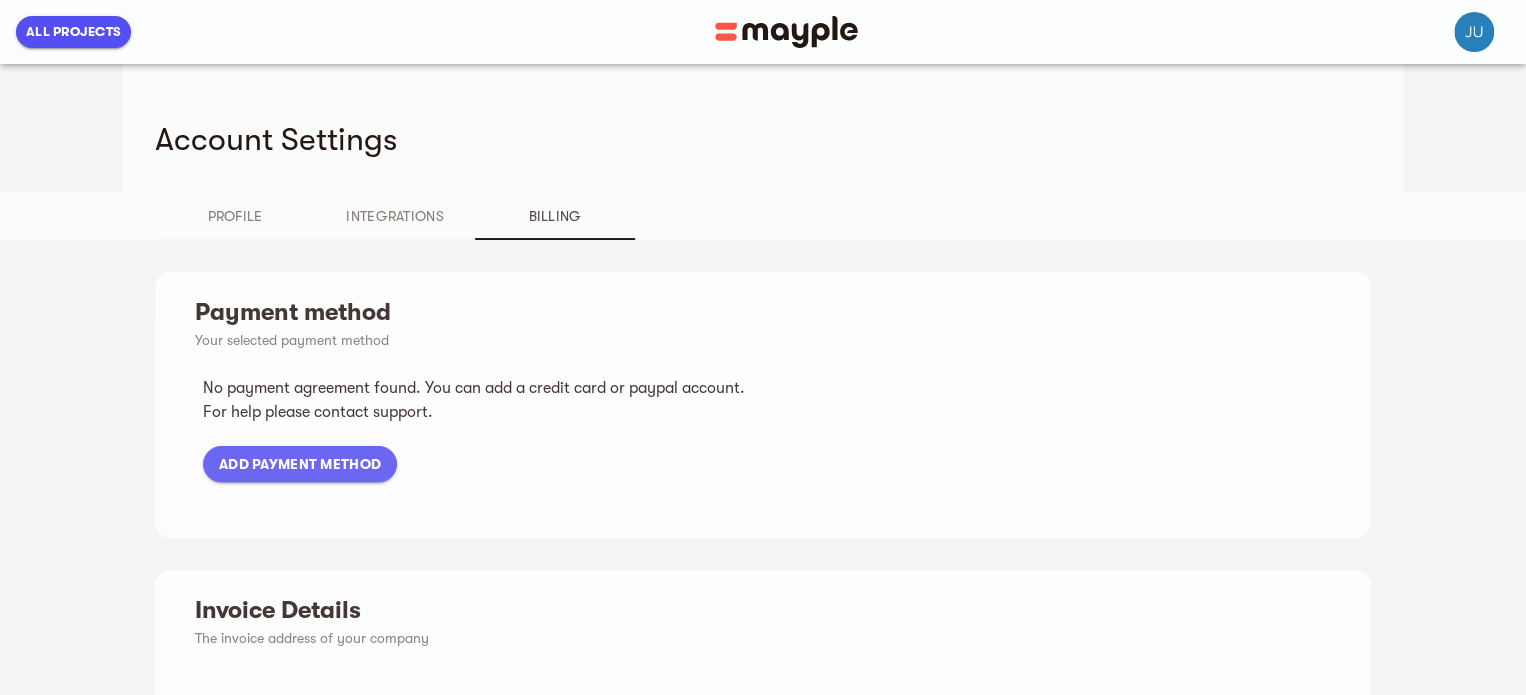 click on "All Projects" at bounding box center (763, 32) 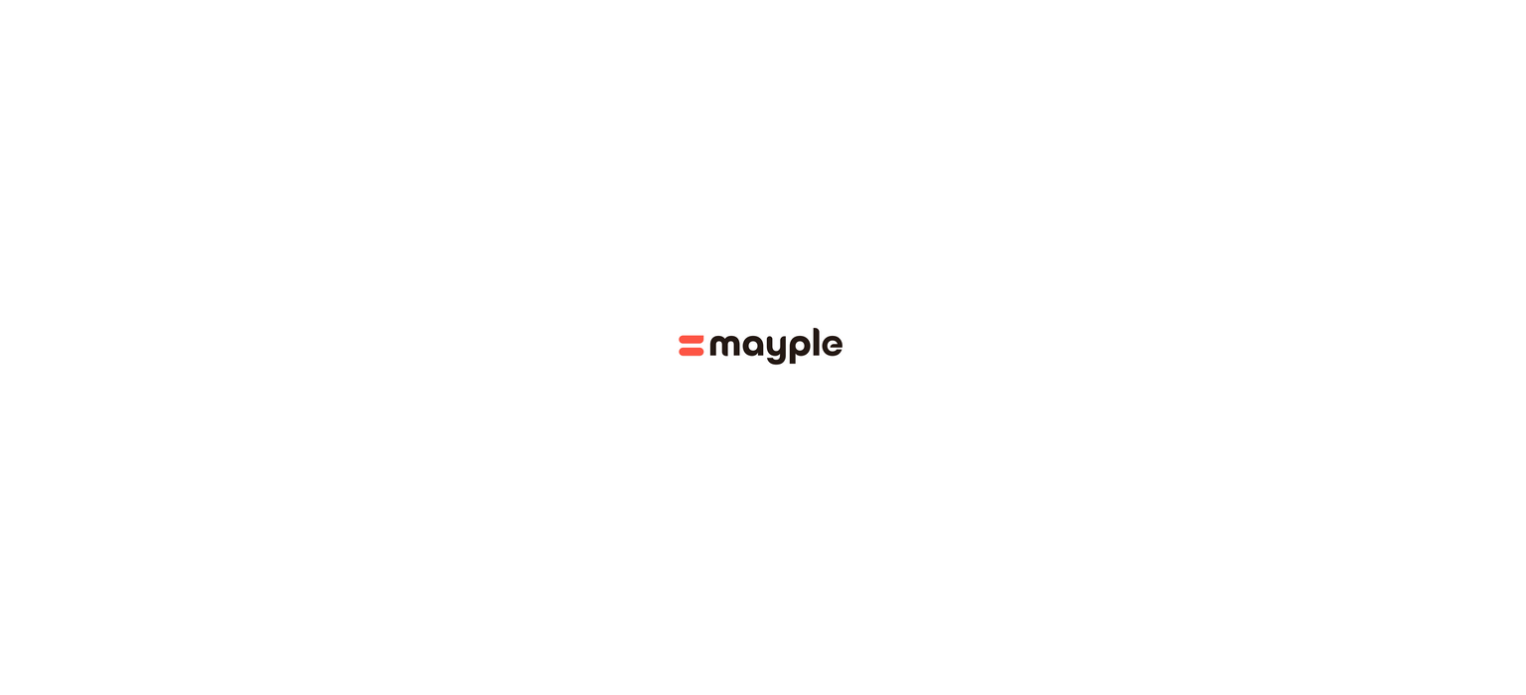 scroll, scrollTop: 0, scrollLeft: 0, axis: both 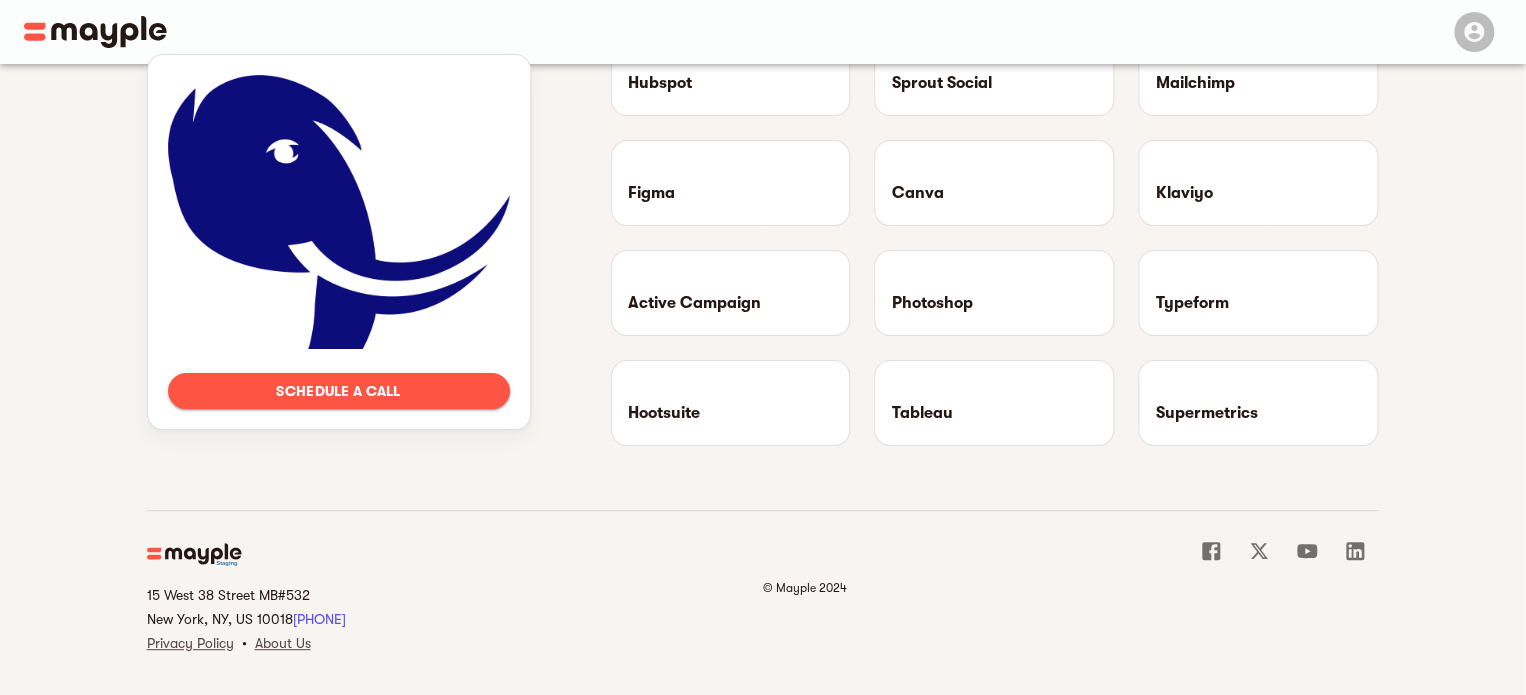 drag, startPoint x: 422, startPoint y: 603, endPoint x: 299, endPoint y: 623, distance: 124.61541 